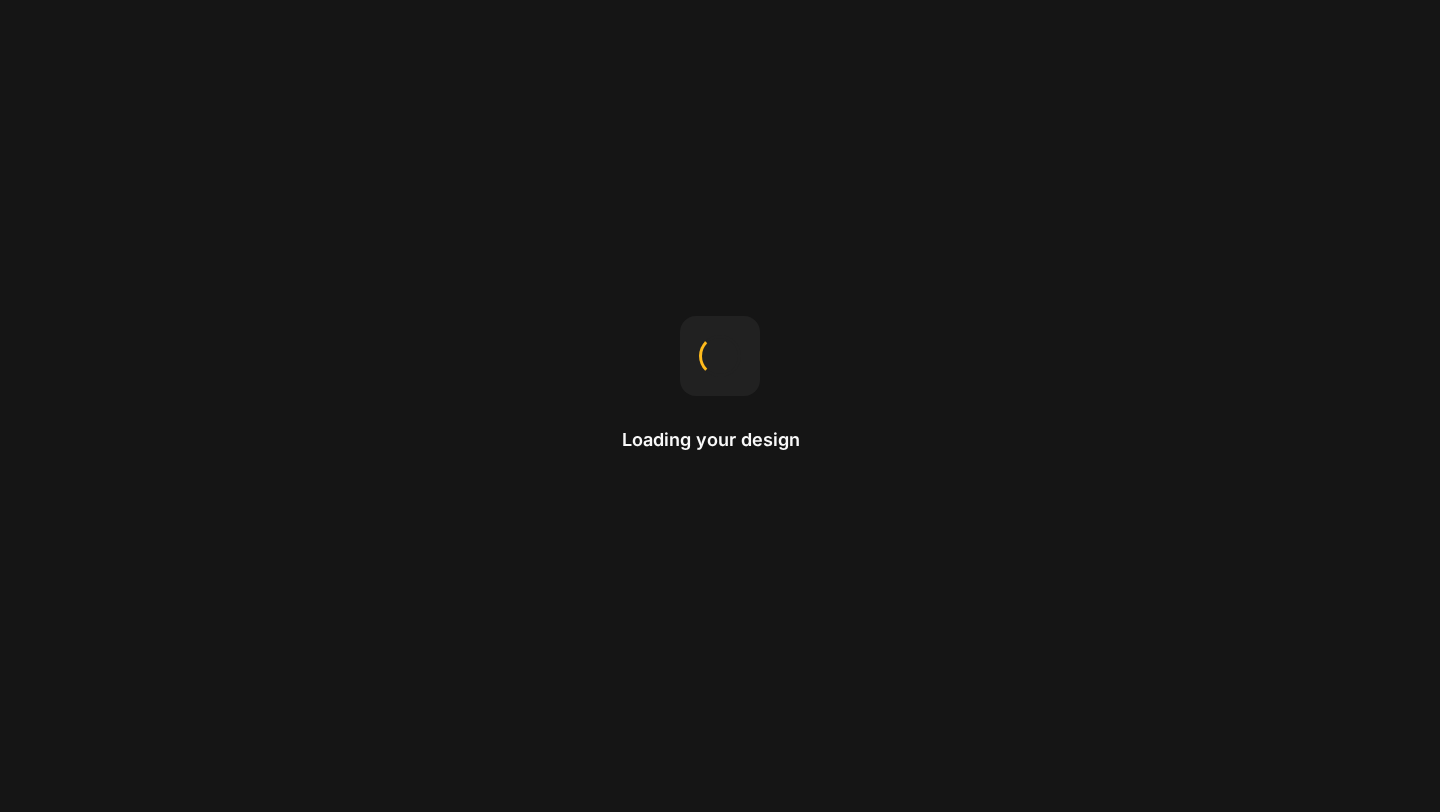 scroll, scrollTop: 0, scrollLeft: 0, axis: both 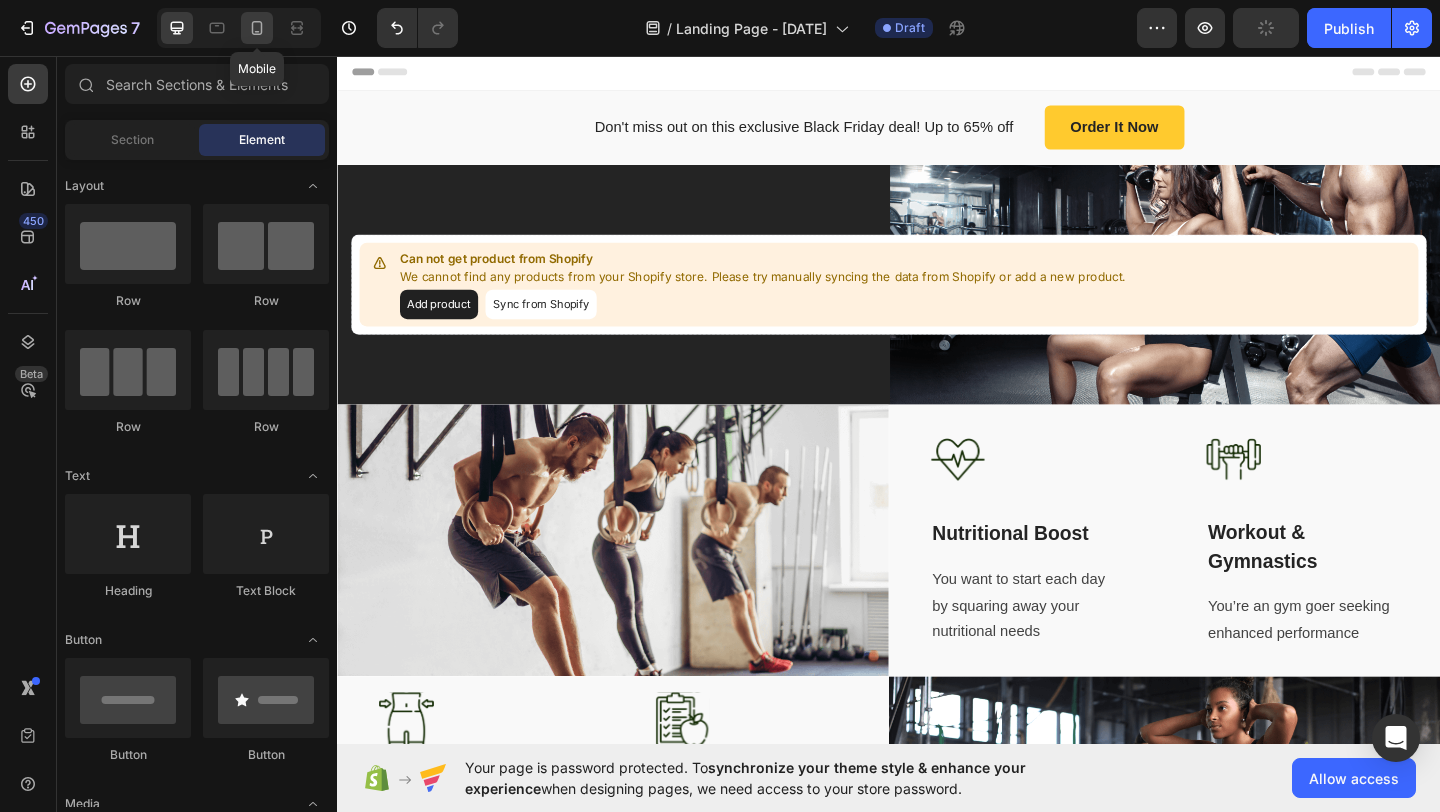 click 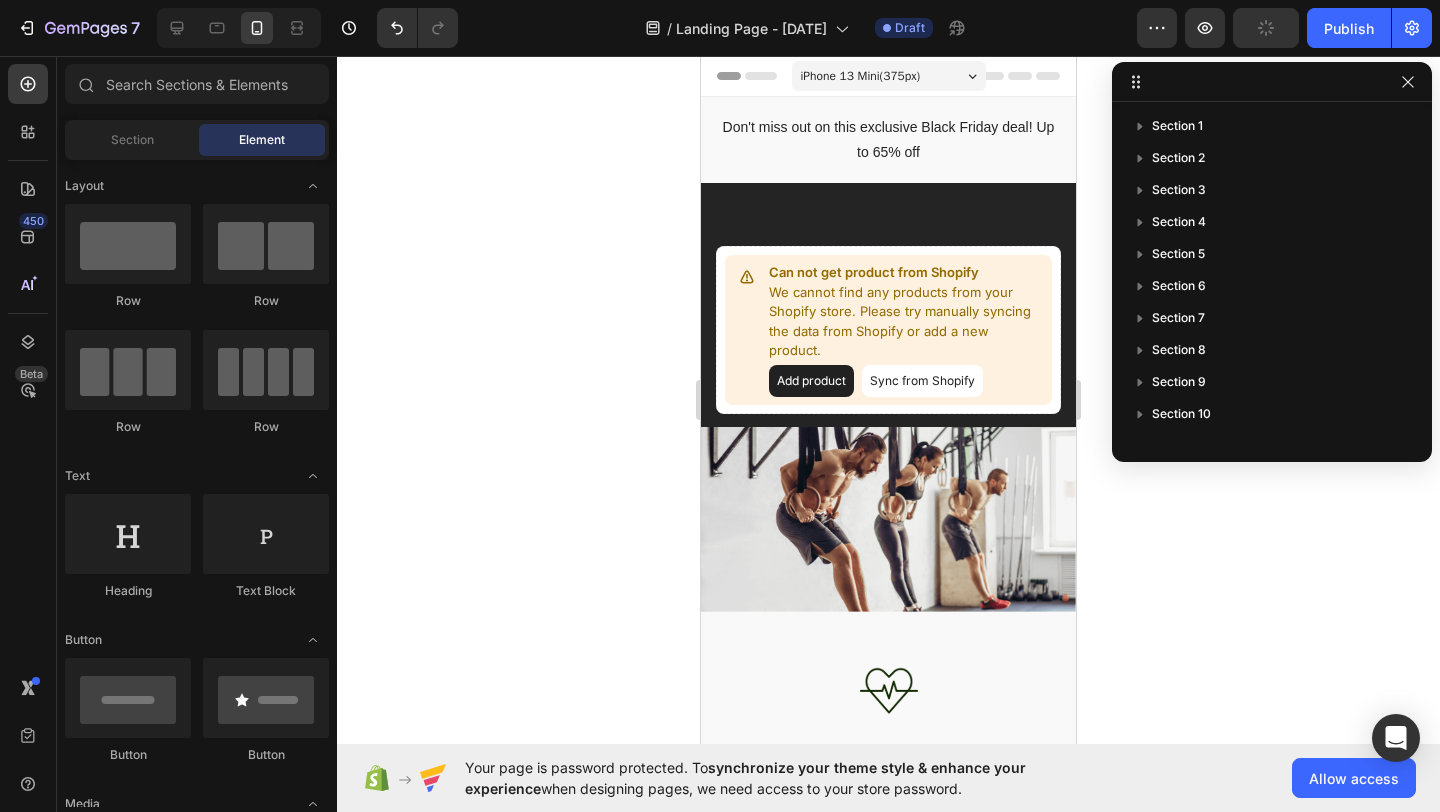 click 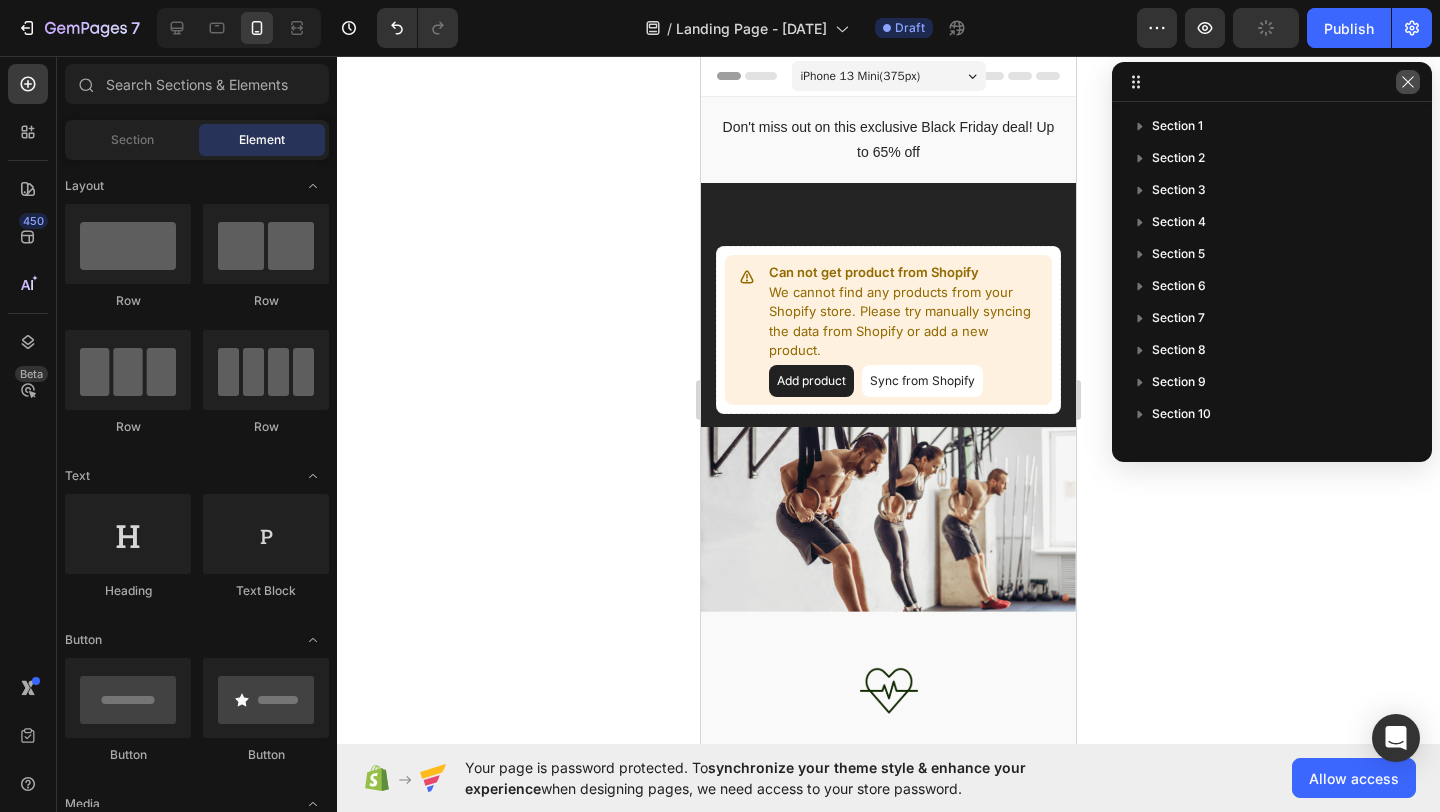 click 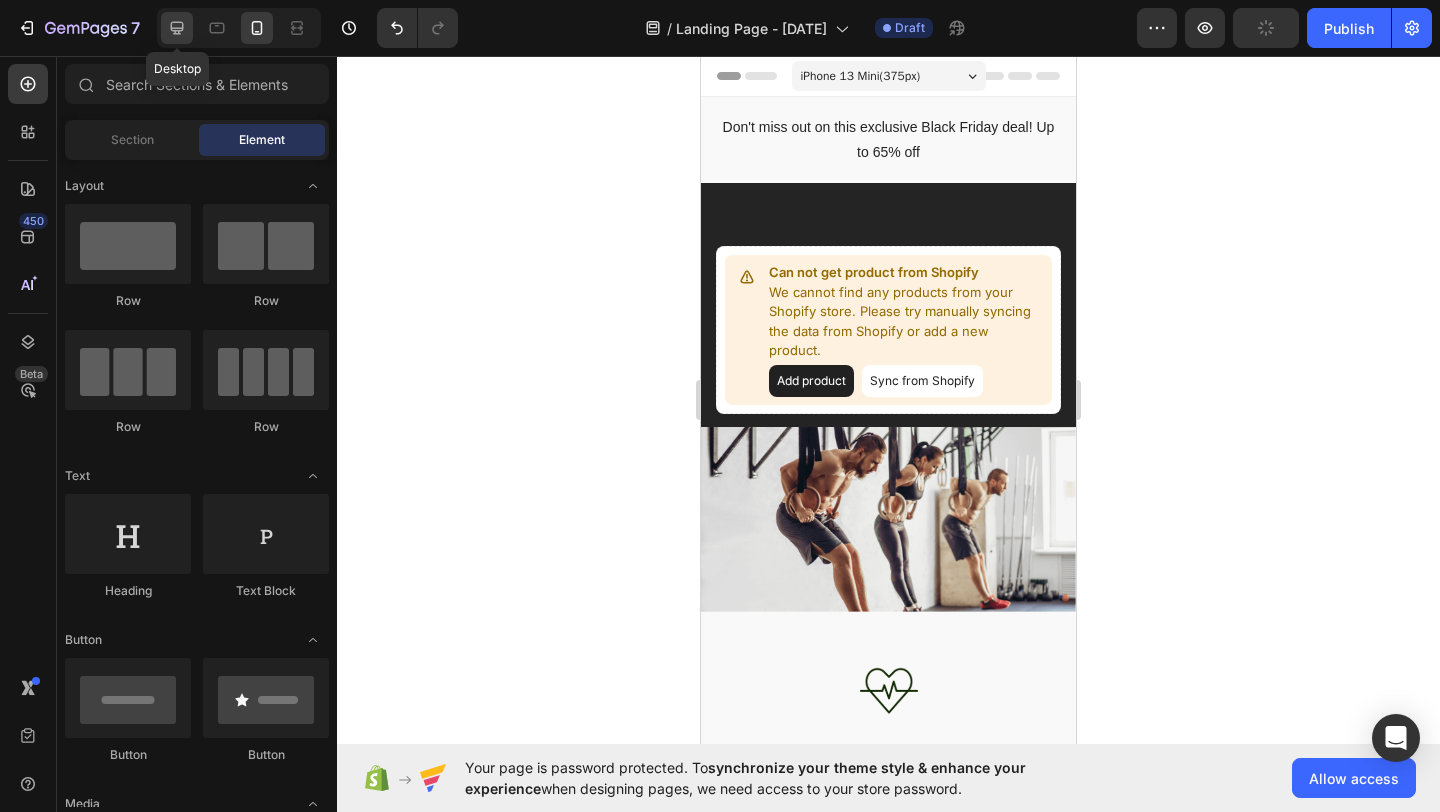 click 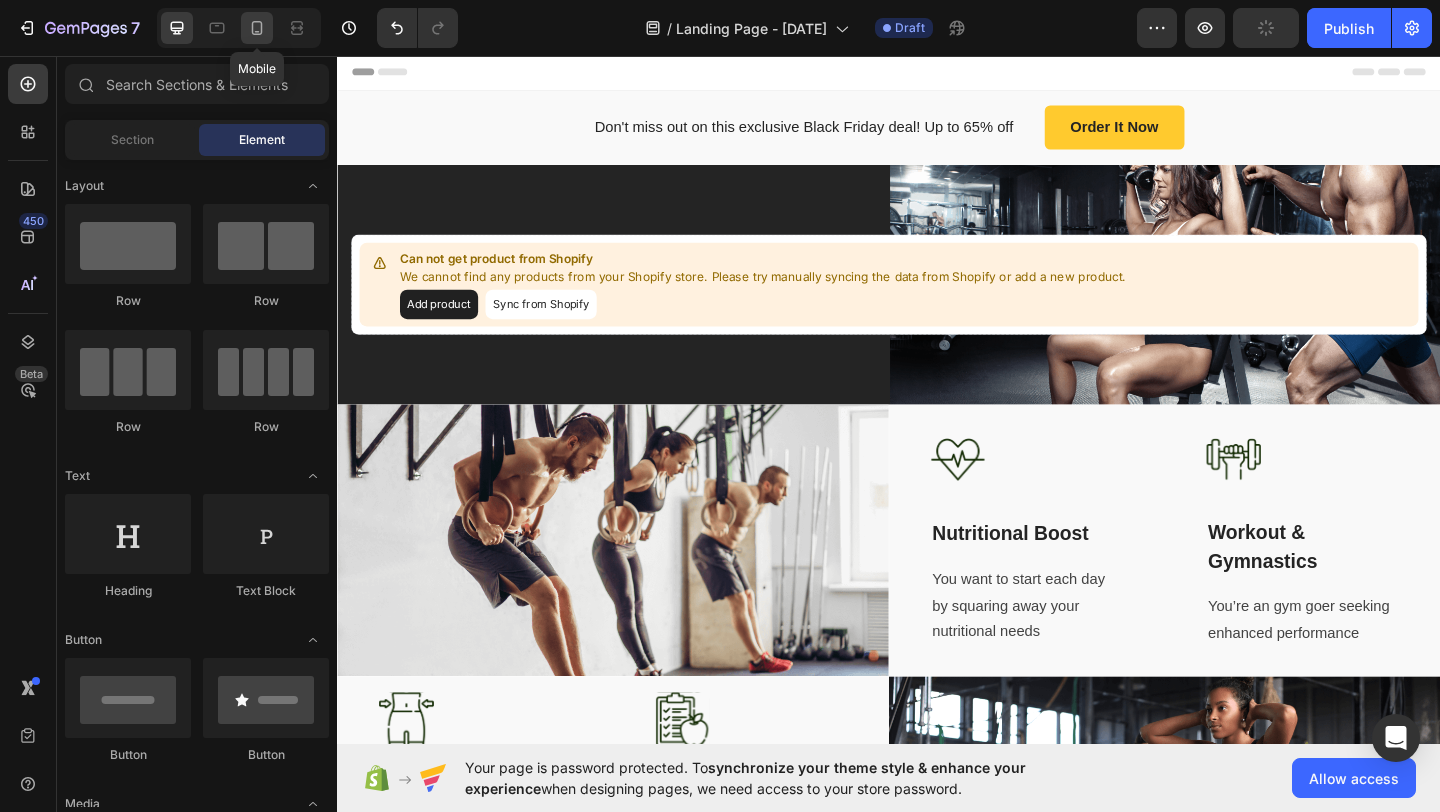 click 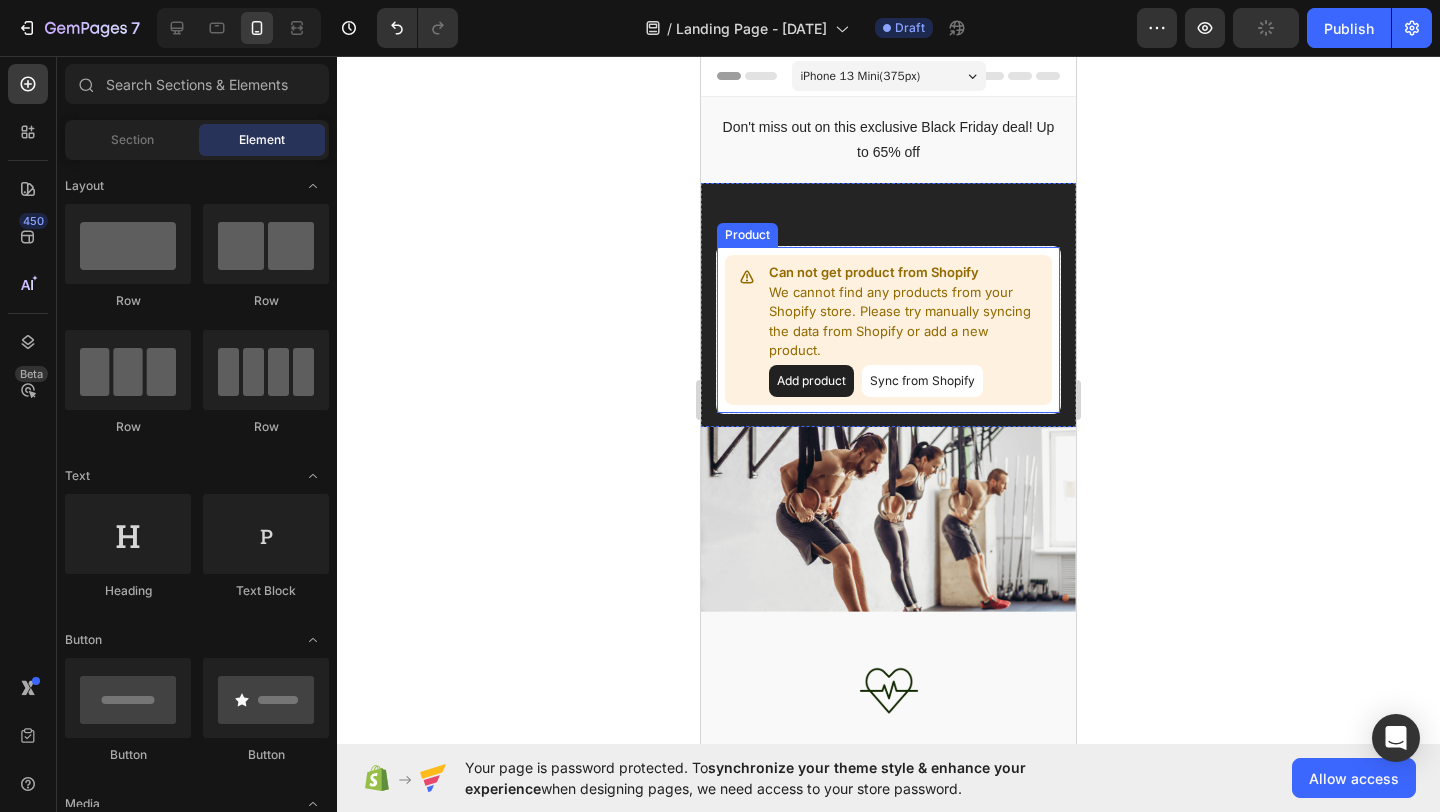 click on "Can not get product from Shopify" at bounding box center (906, 273) 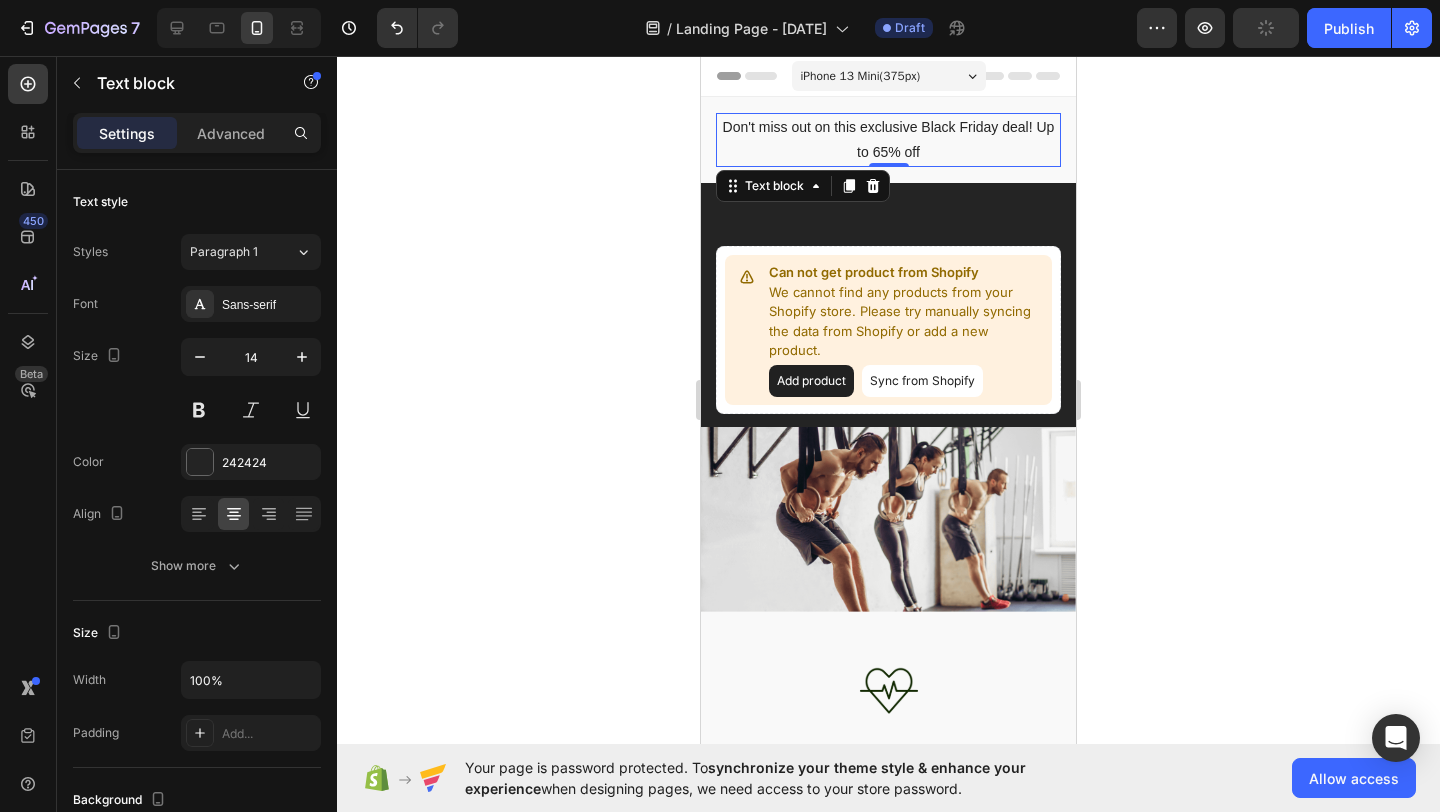 click on "Don't miss out on this exclusive Black Friday deal! Up to 65% off" at bounding box center (888, 140) 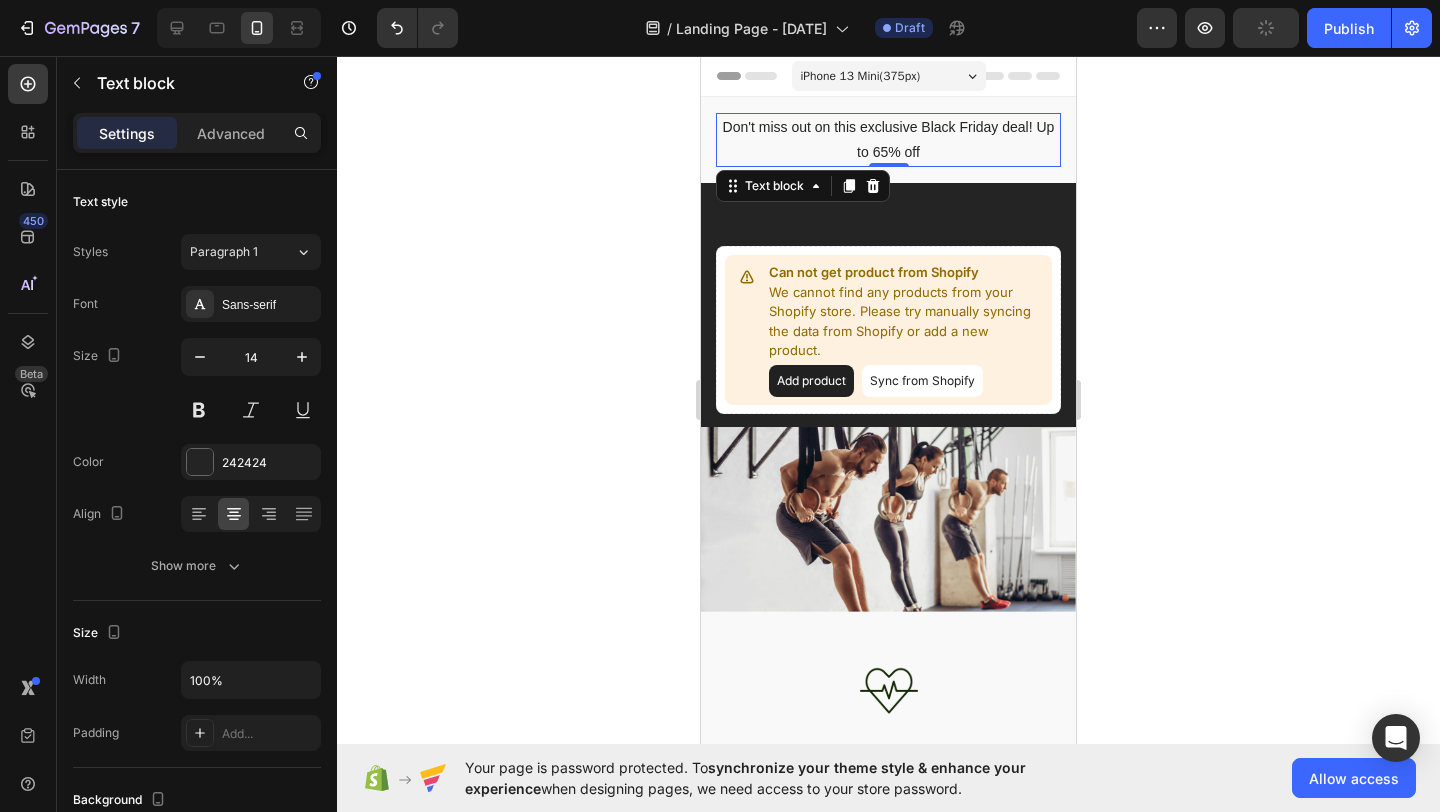 click 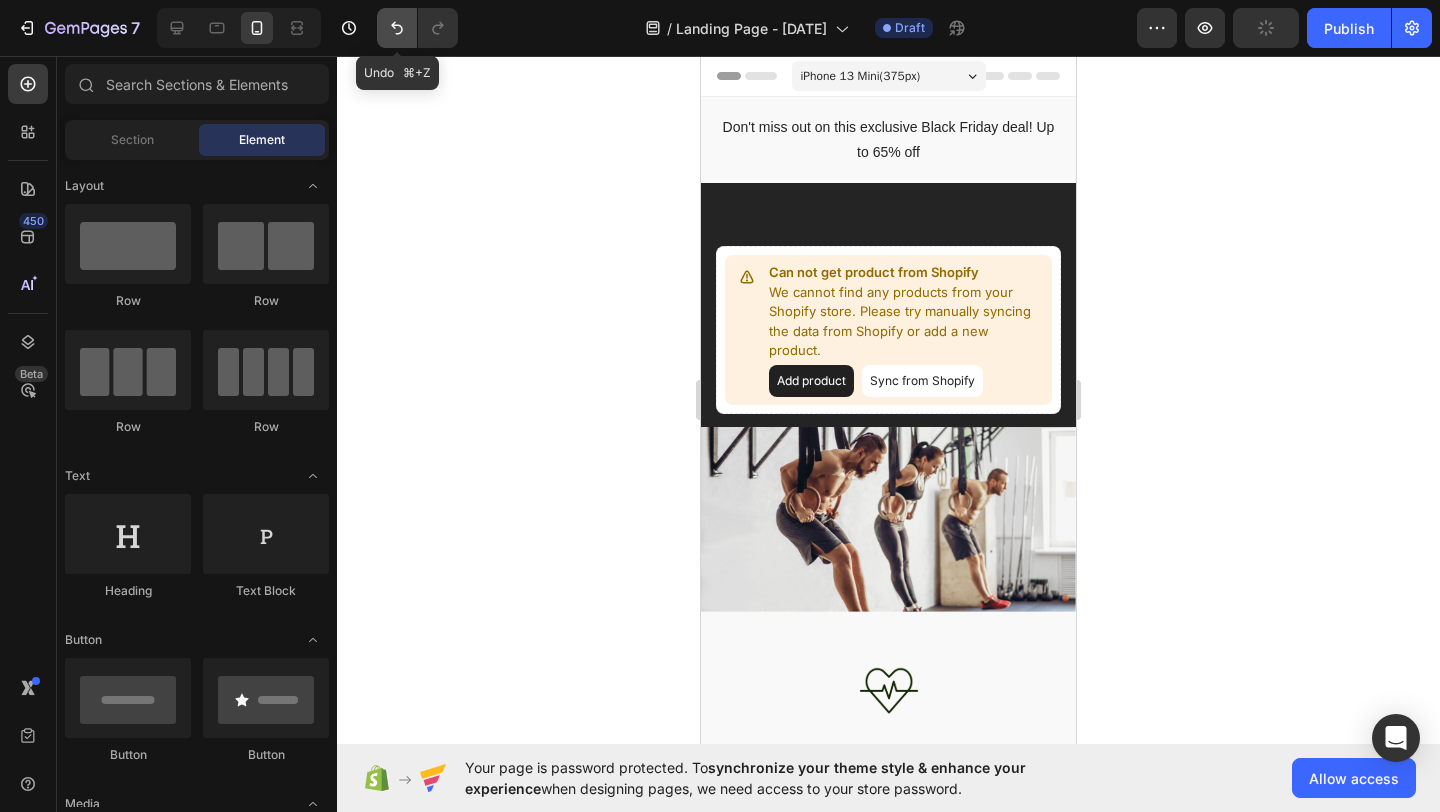 click 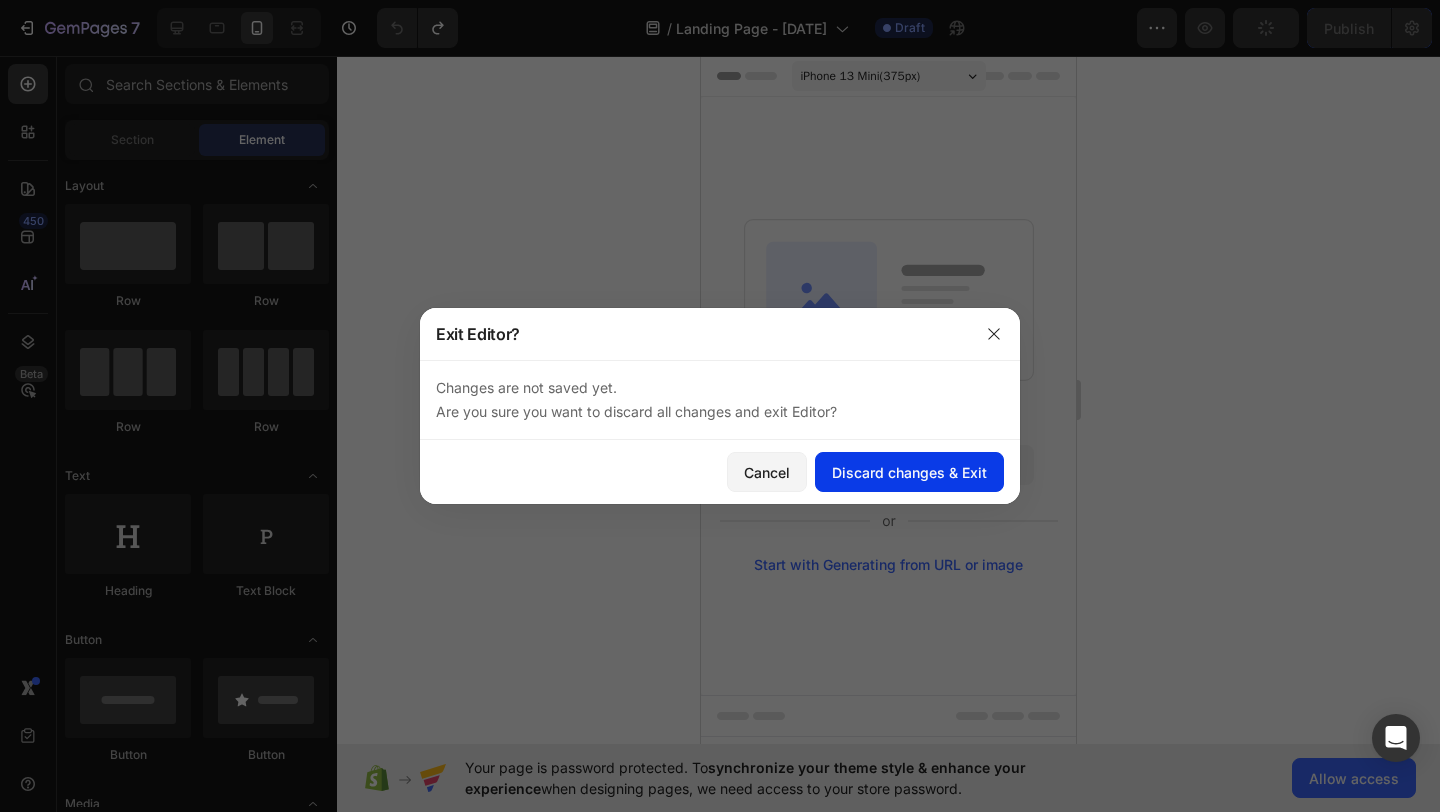 click on "Discard changes & Exit" at bounding box center [909, 472] 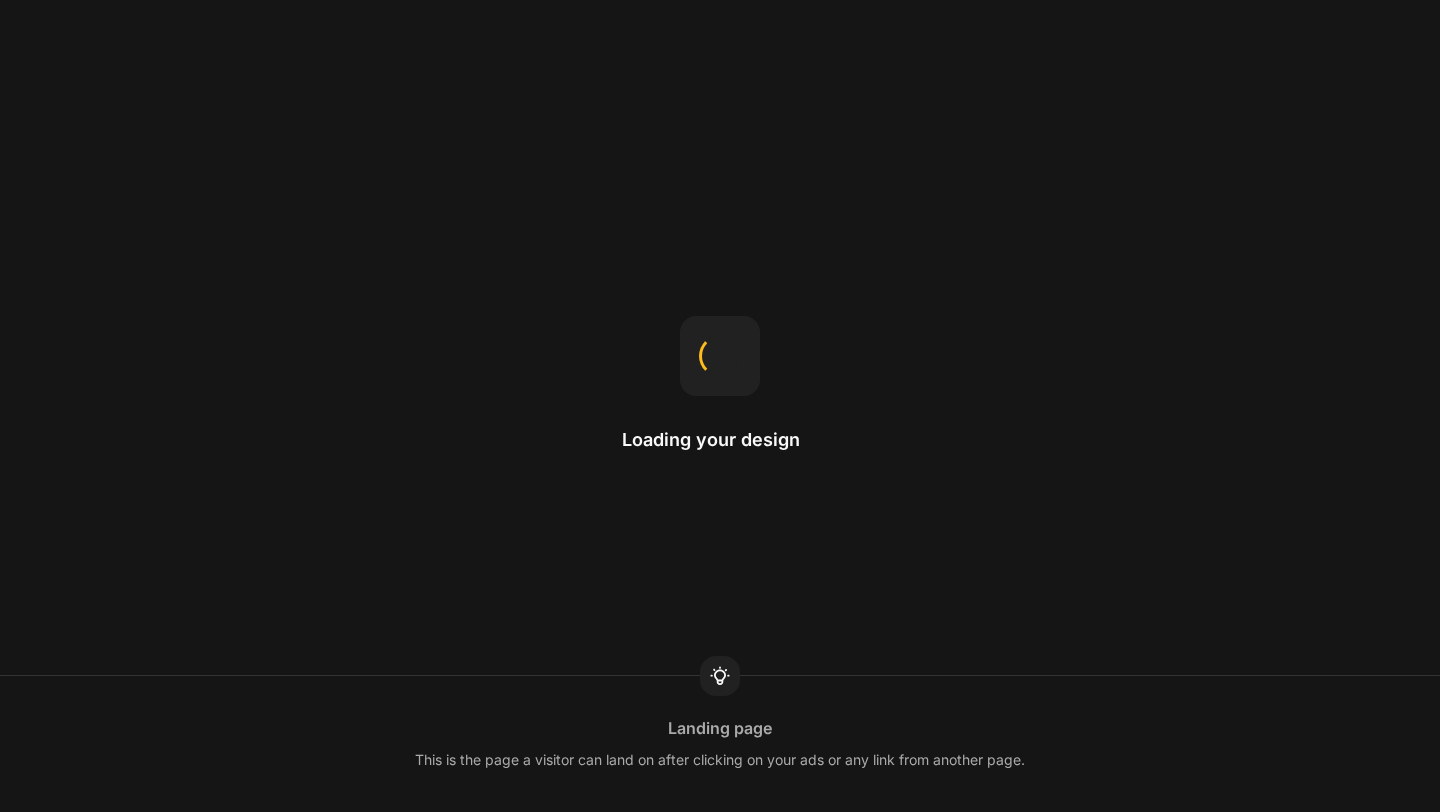 scroll, scrollTop: 0, scrollLeft: 0, axis: both 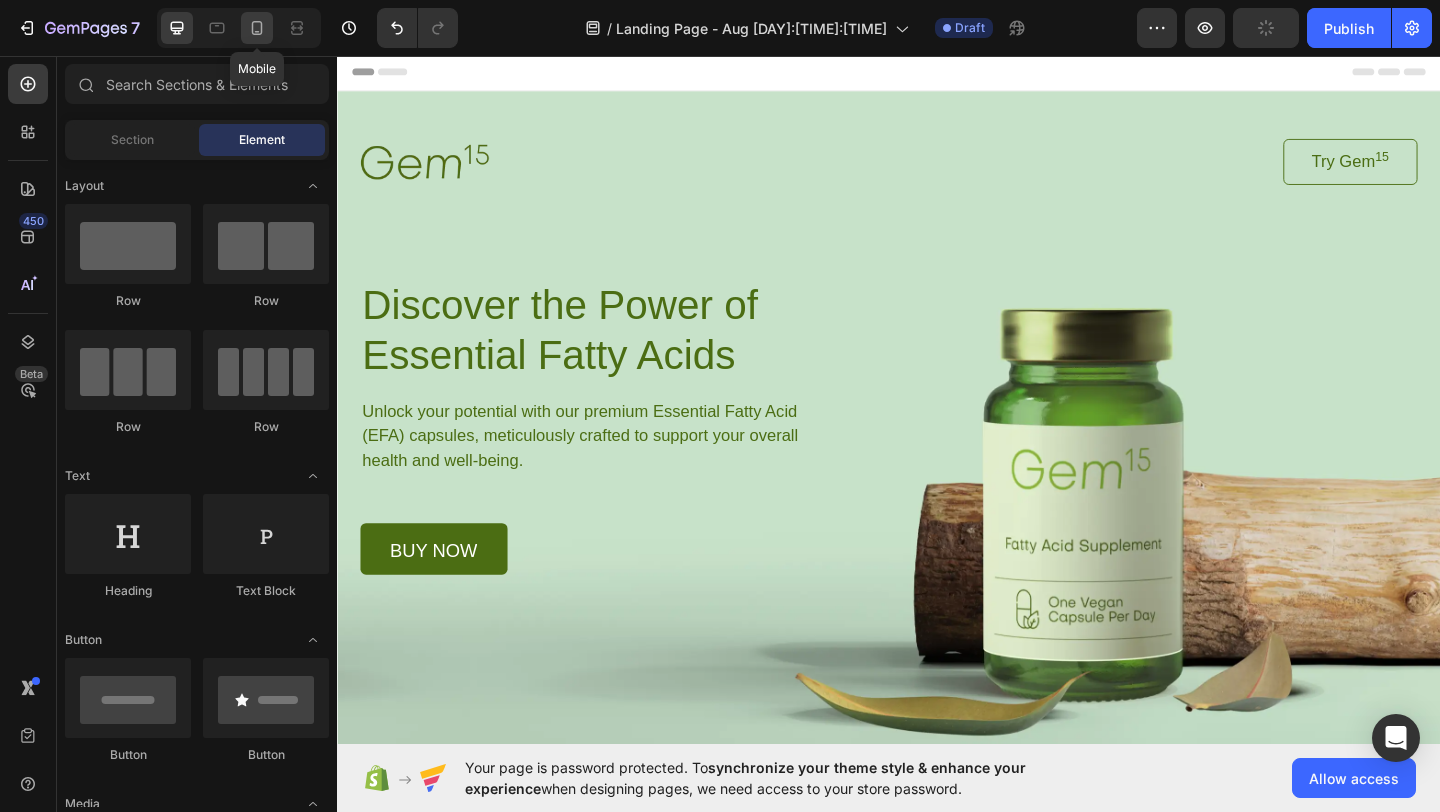 click 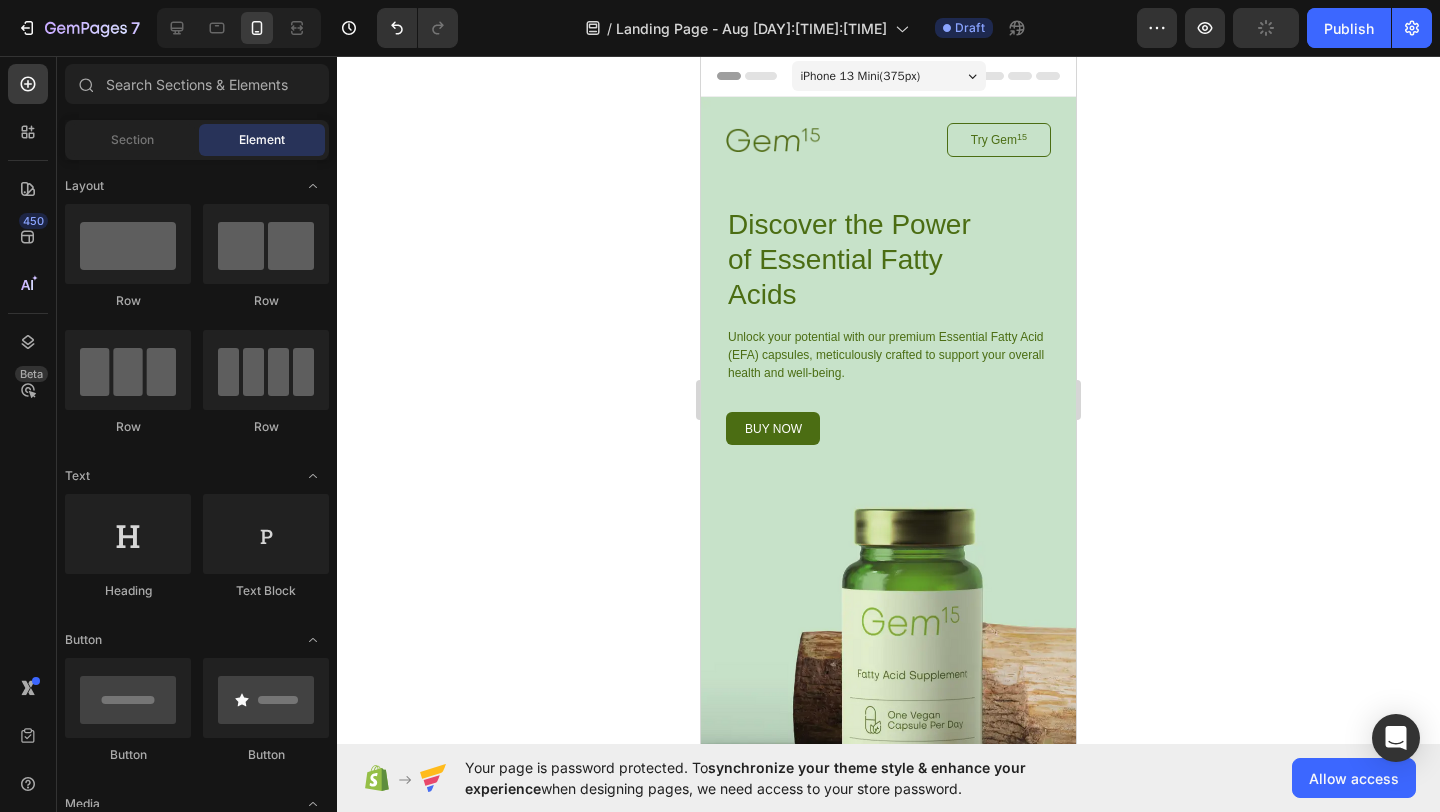 click 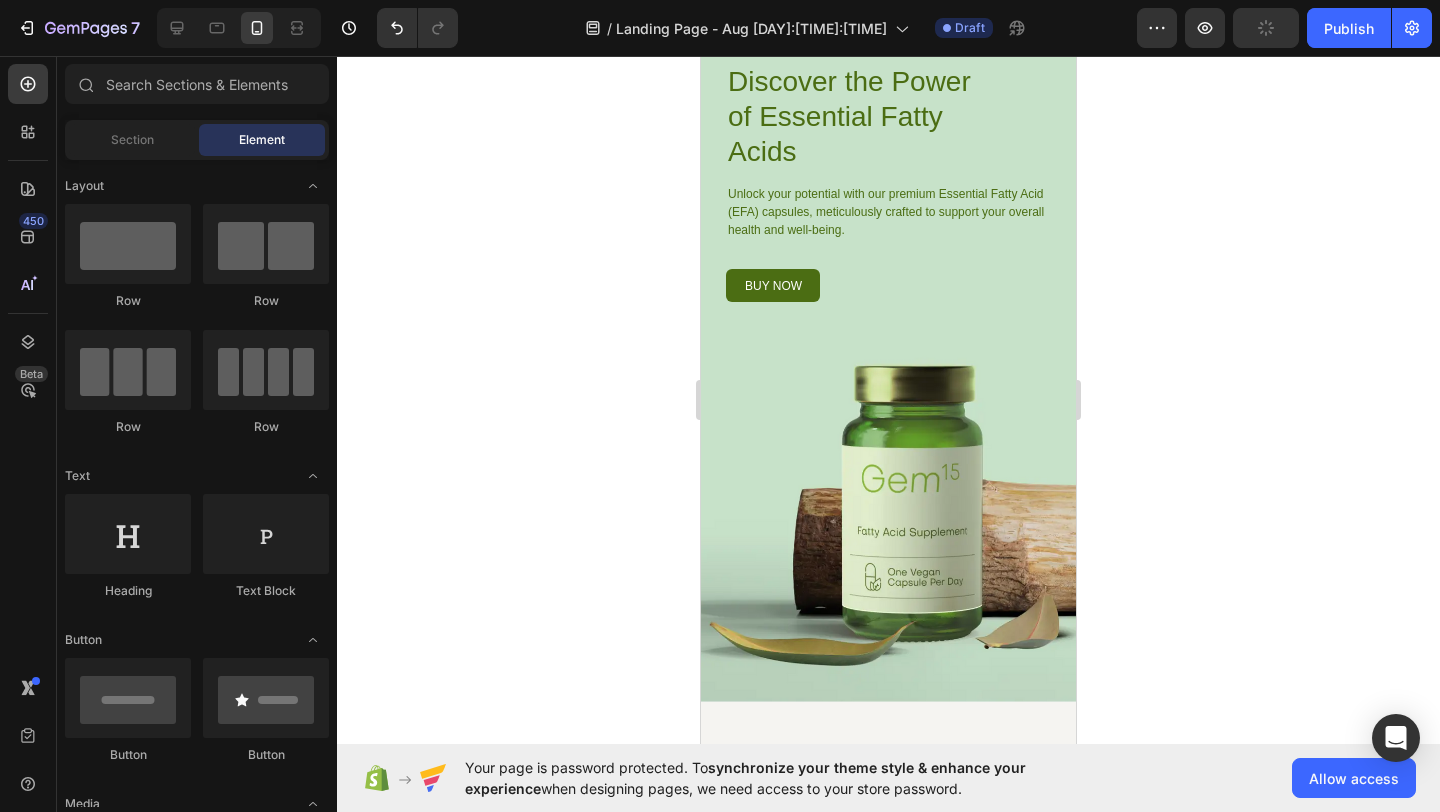 scroll, scrollTop: 0, scrollLeft: 0, axis: both 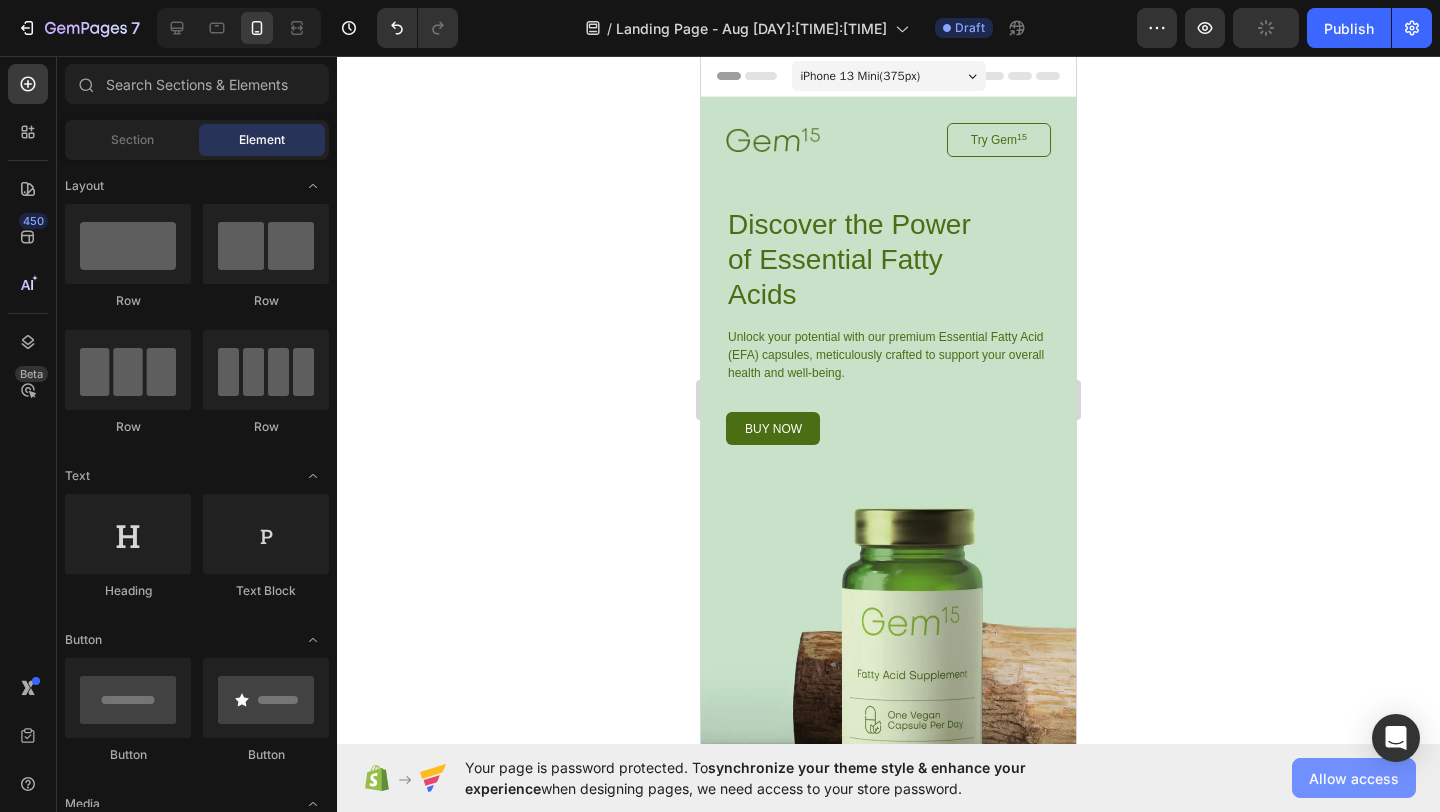 click on "Allow access" 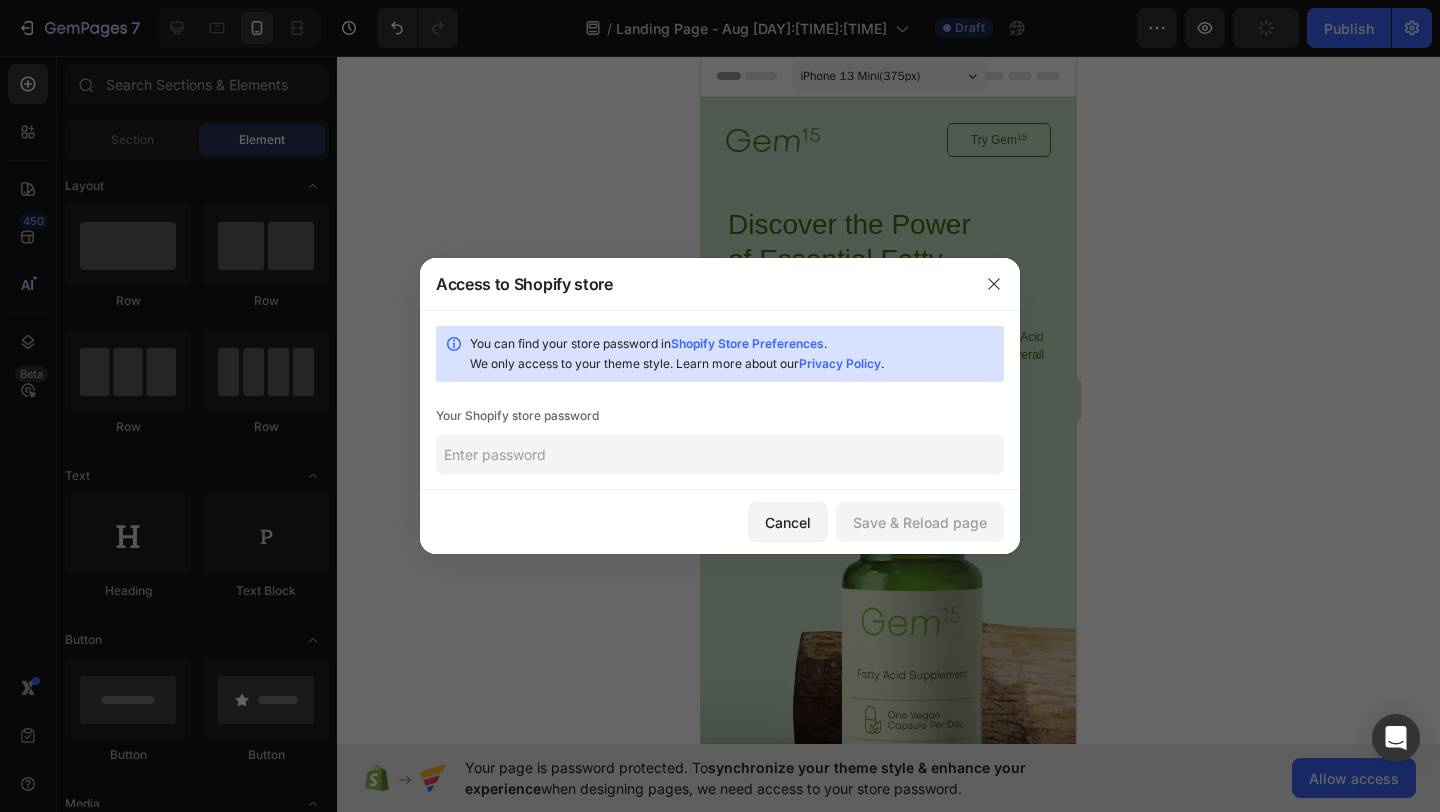click 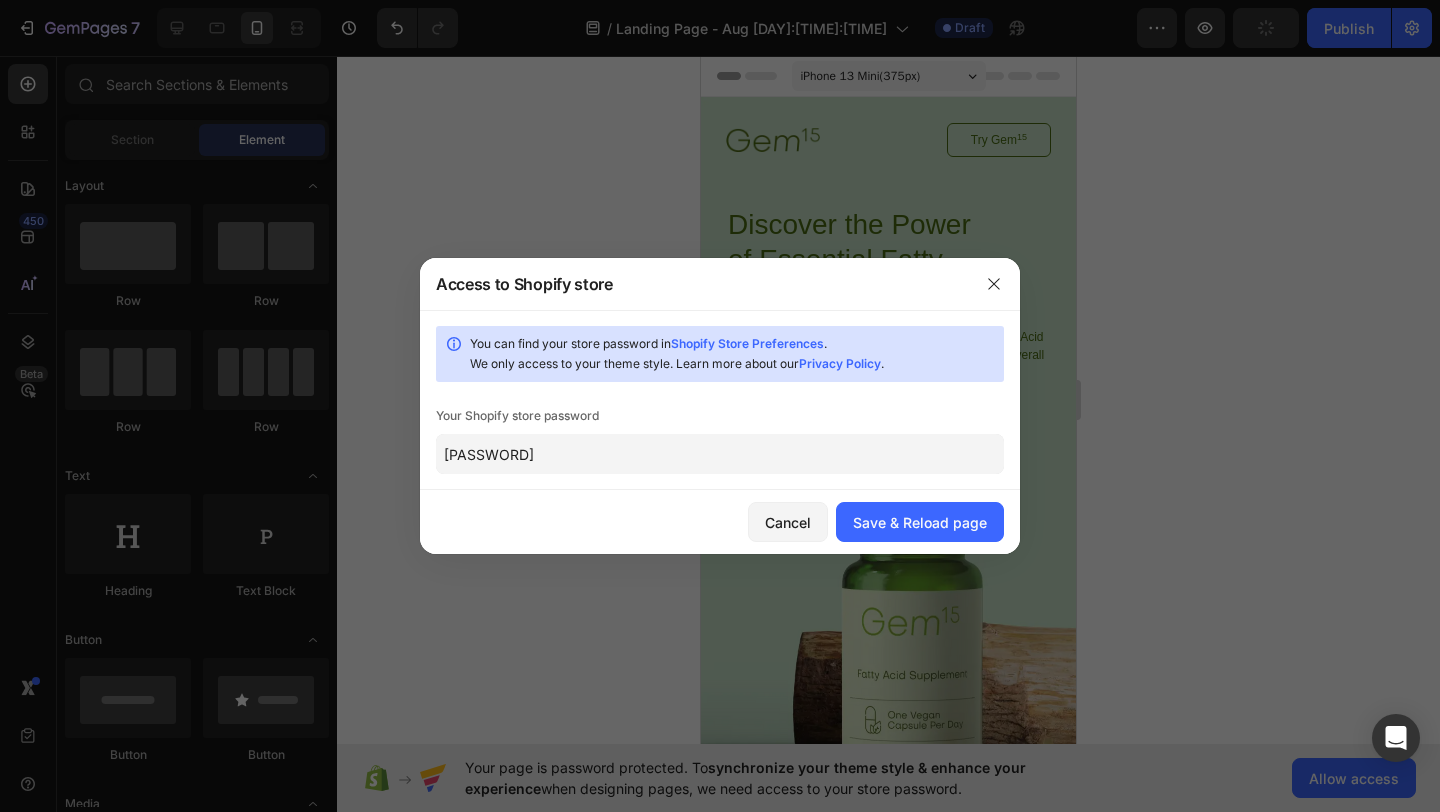 type on "[PASSWORD]" 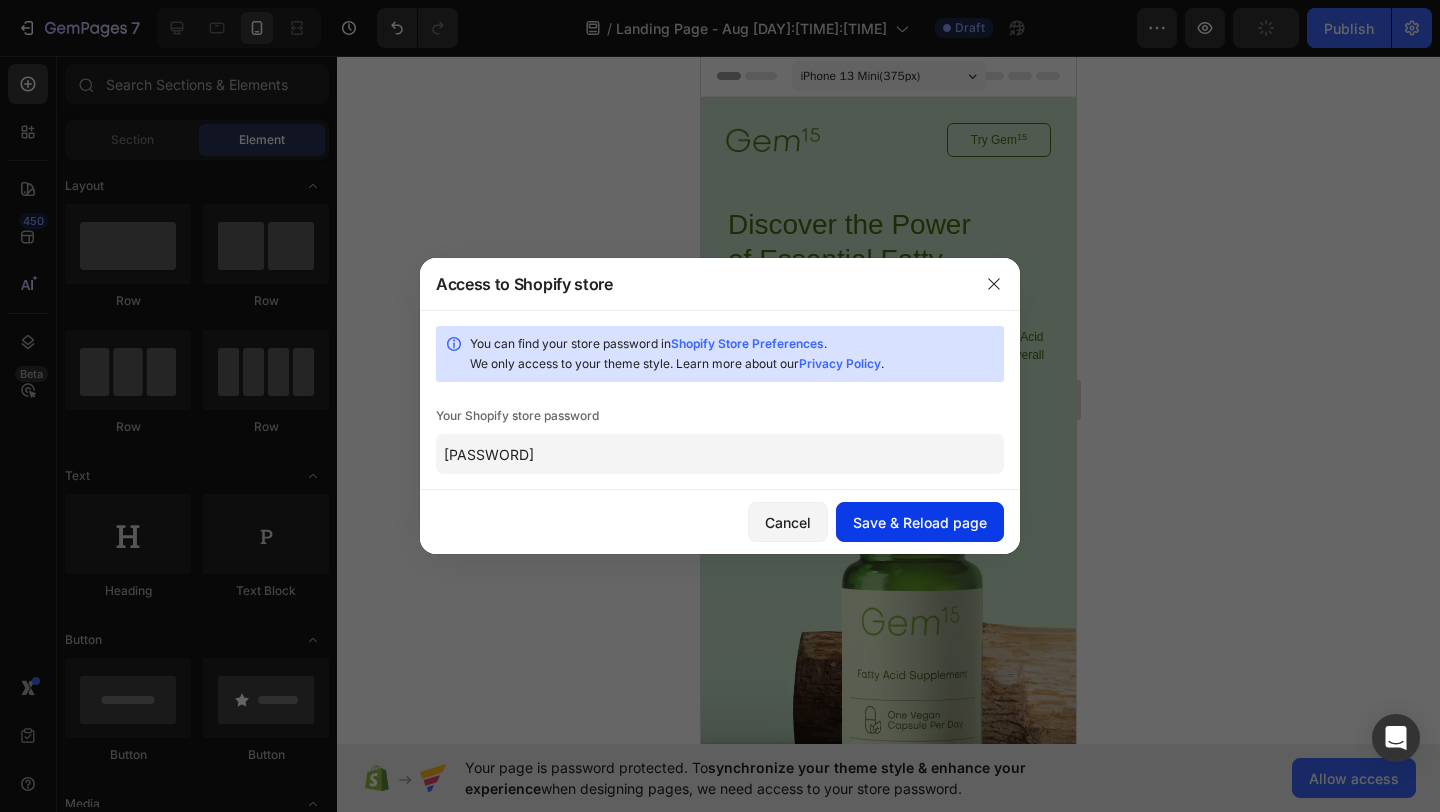 click on "Save & Reload page" at bounding box center [920, 522] 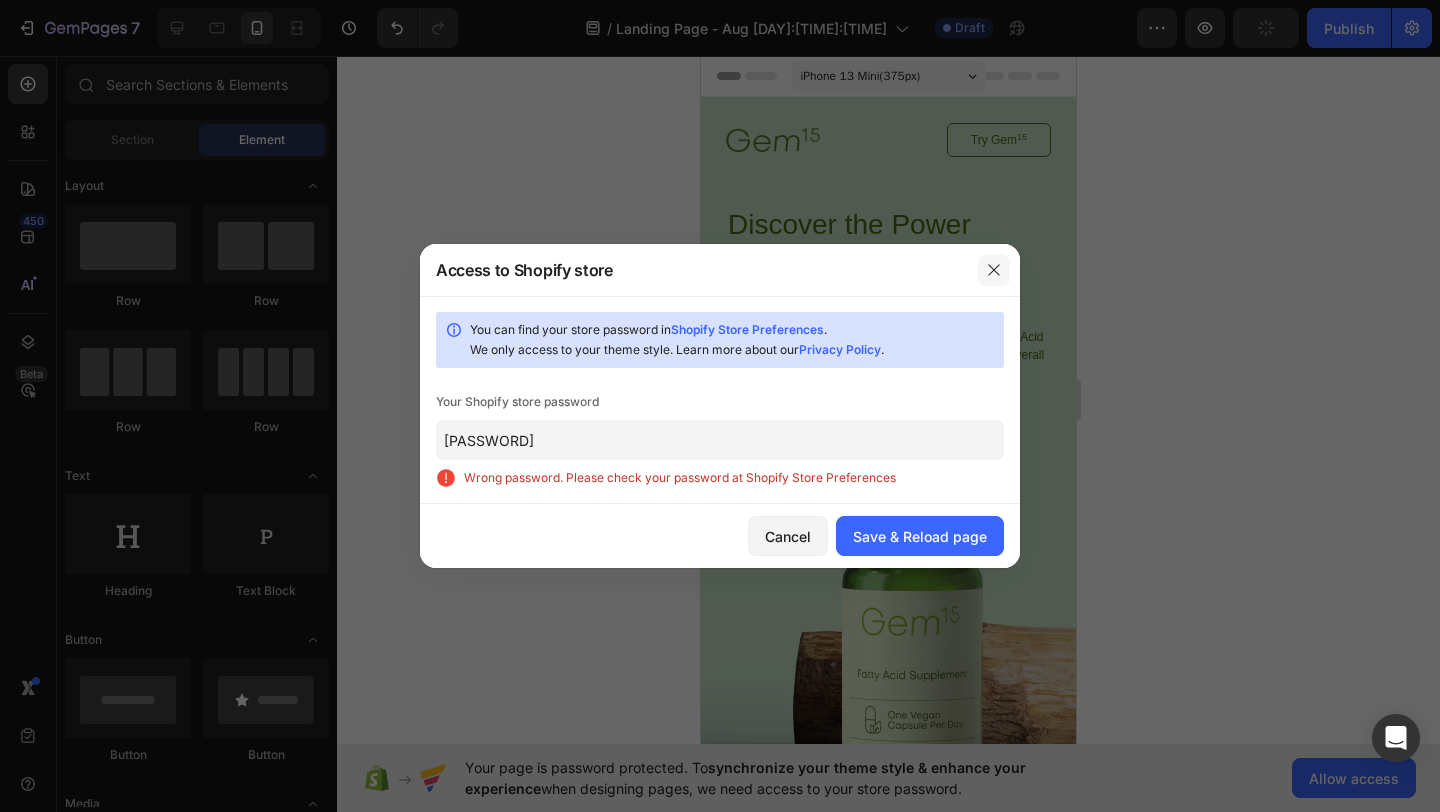 click at bounding box center [994, 270] 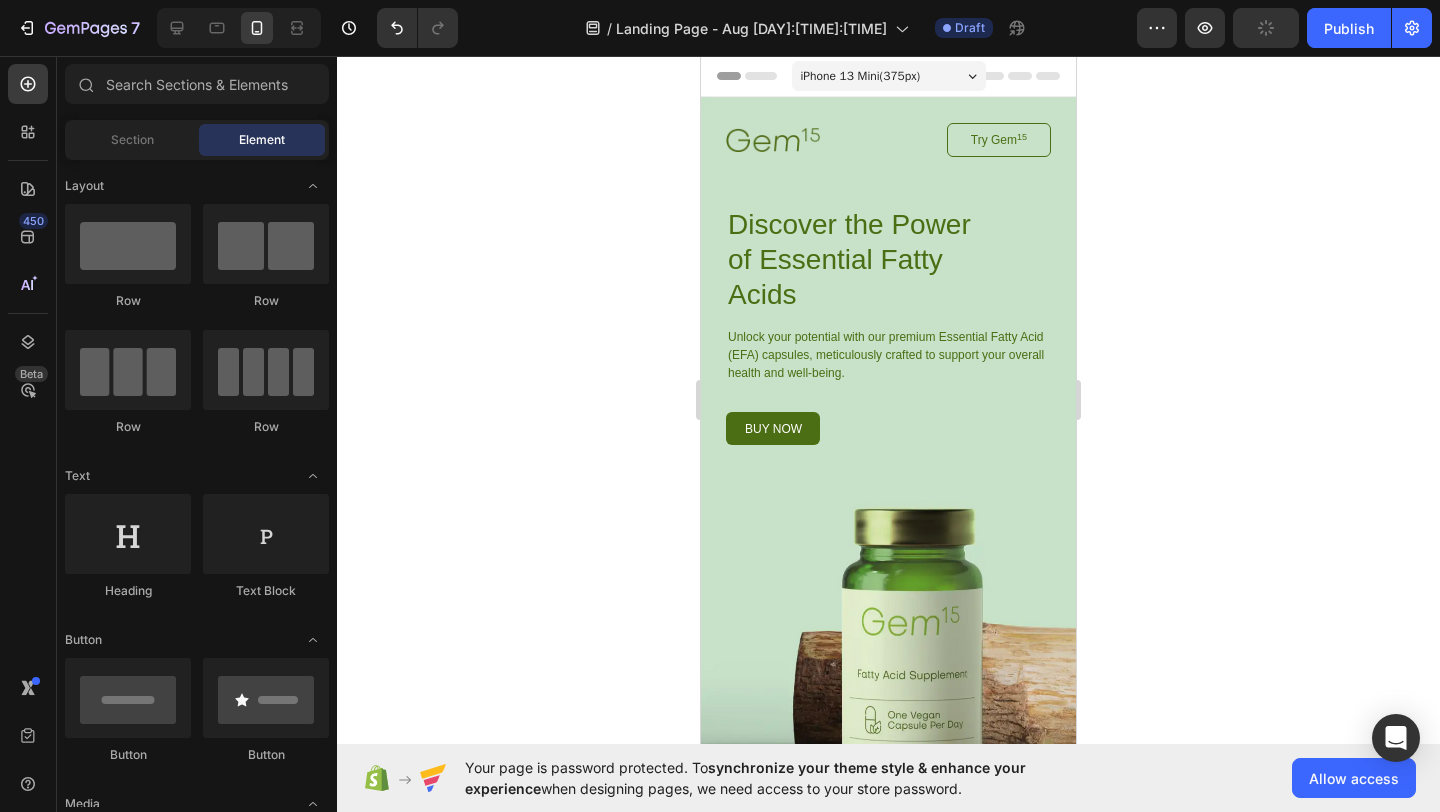 click on "iPhone 13 Mini  ( 375 px)" at bounding box center (861, 76) 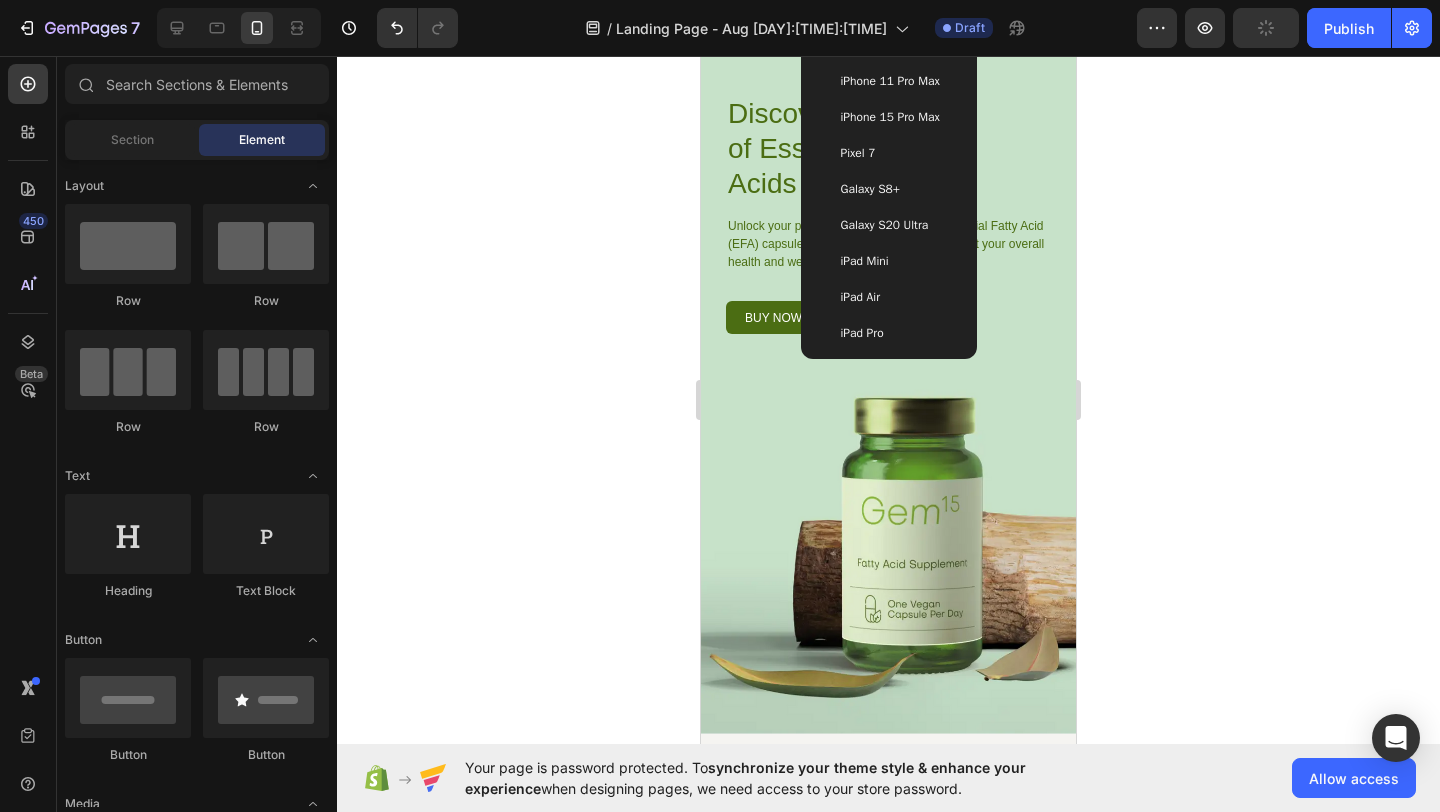 scroll, scrollTop: 0, scrollLeft: 0, axis: both 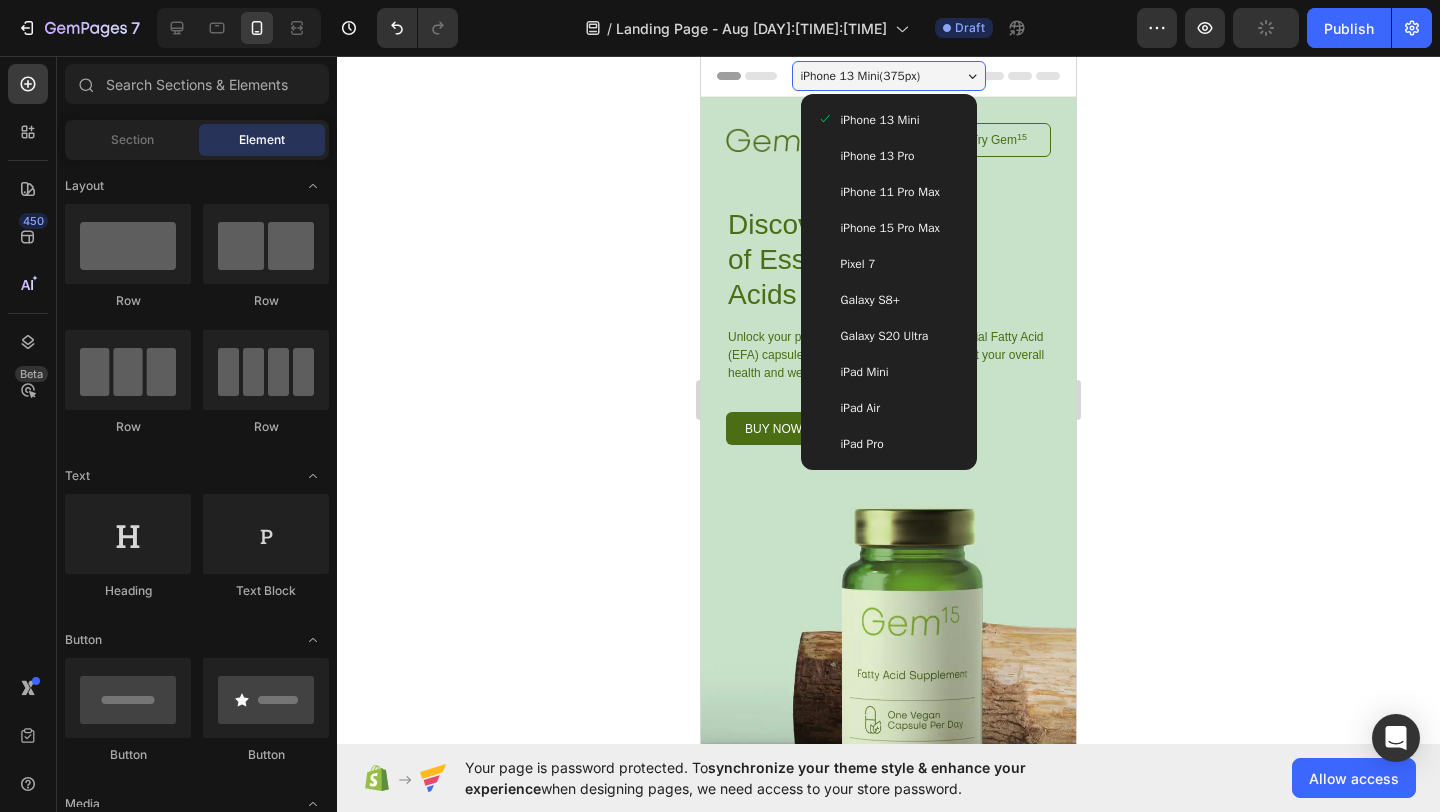 click on "iPhone 15 Pro Max" at bounding box center [890, 228] 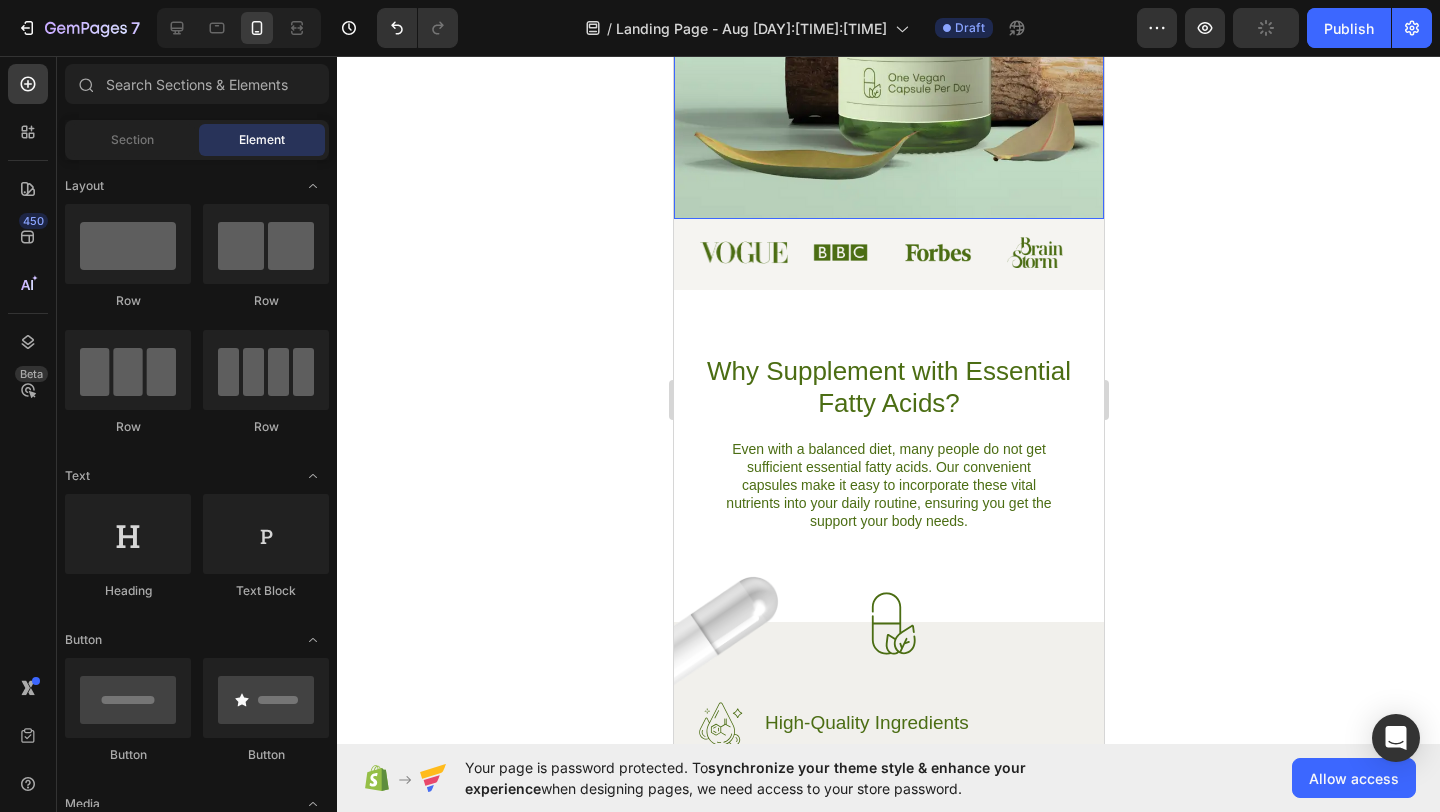 scroll, scrollTop: 0, scrollLeft: 0, axis: both 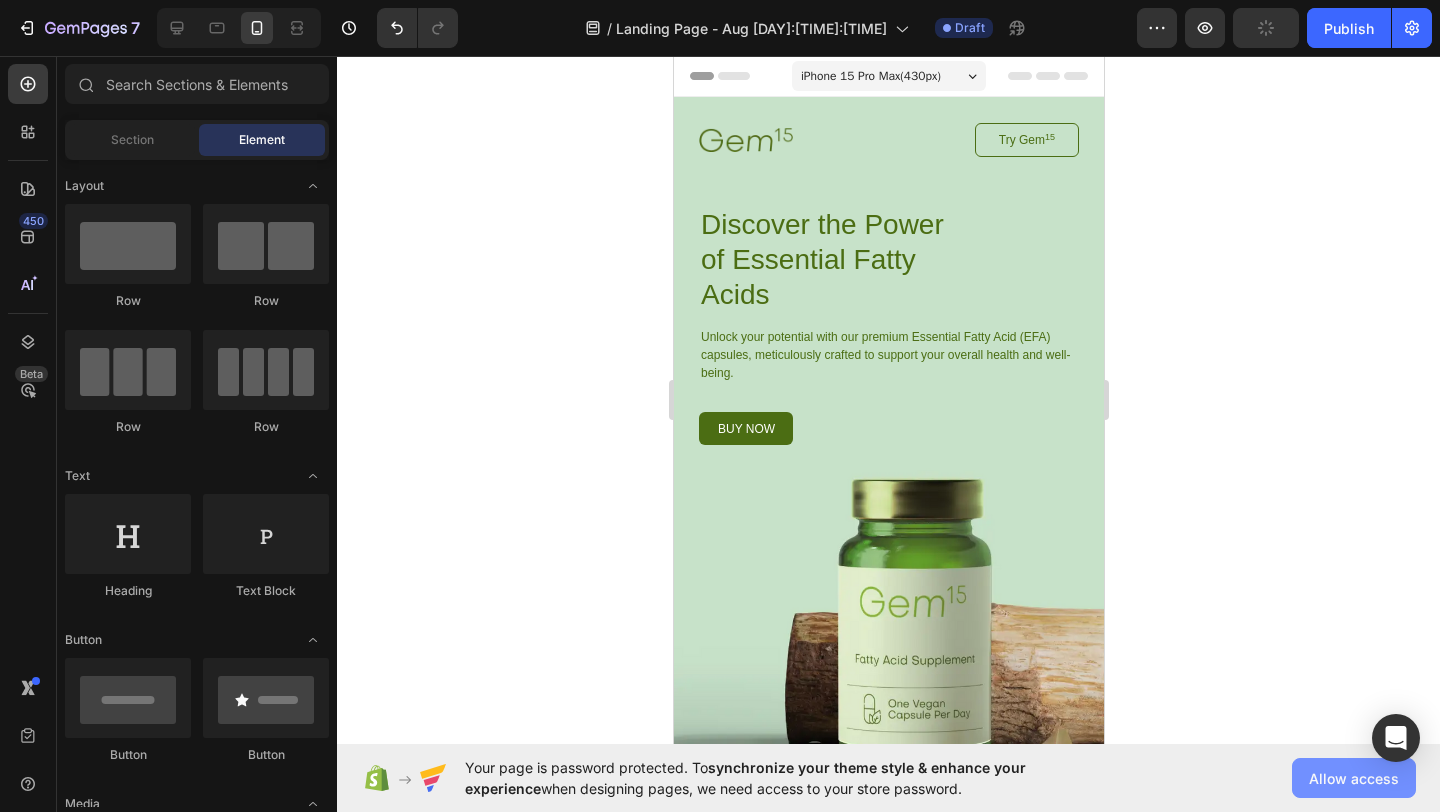 click on "Allow access" 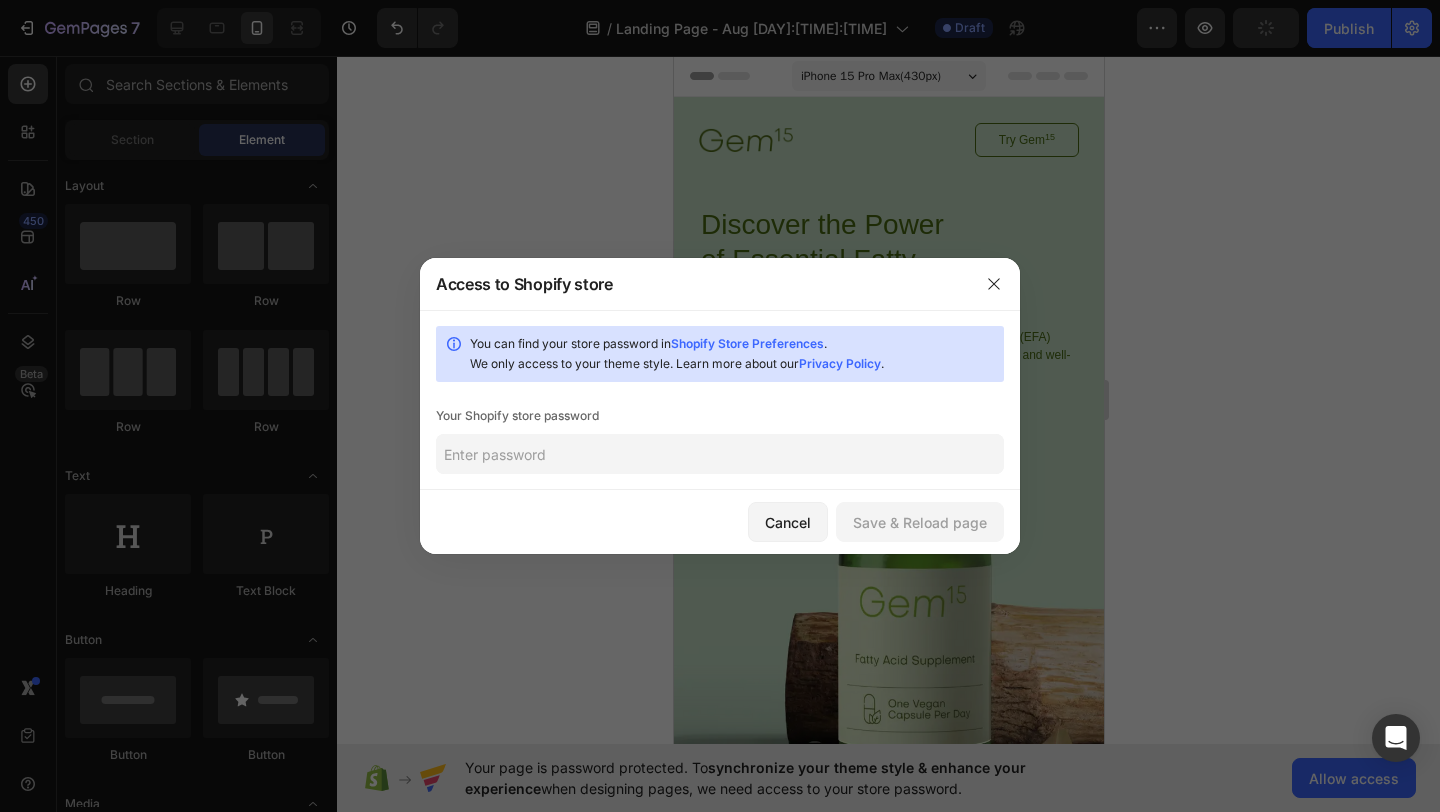click on "You can find your store password in  Shopify Store Preferences .   We only access to your theme style. Learn more about our  Privacy Policy .  Your Shopify store password" 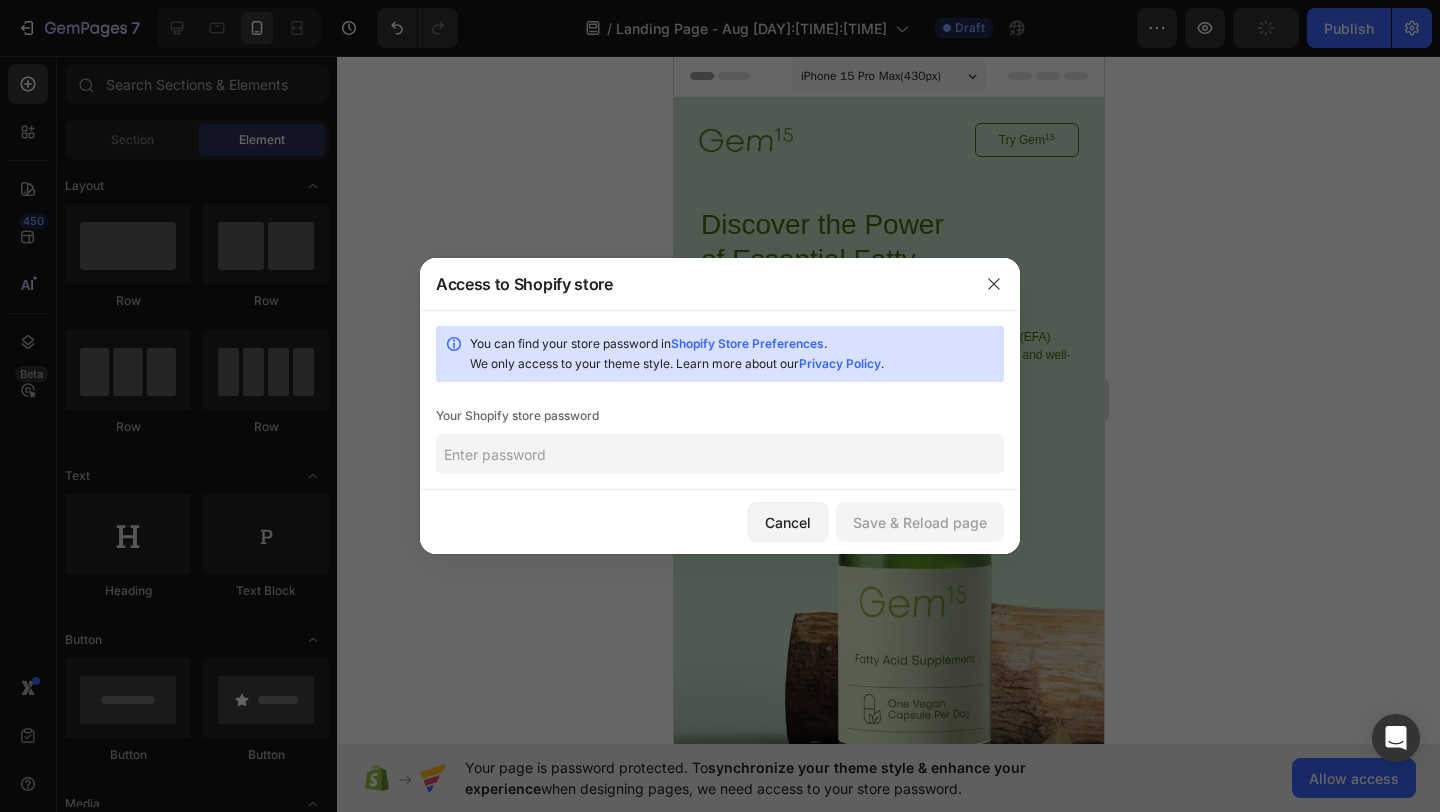 click 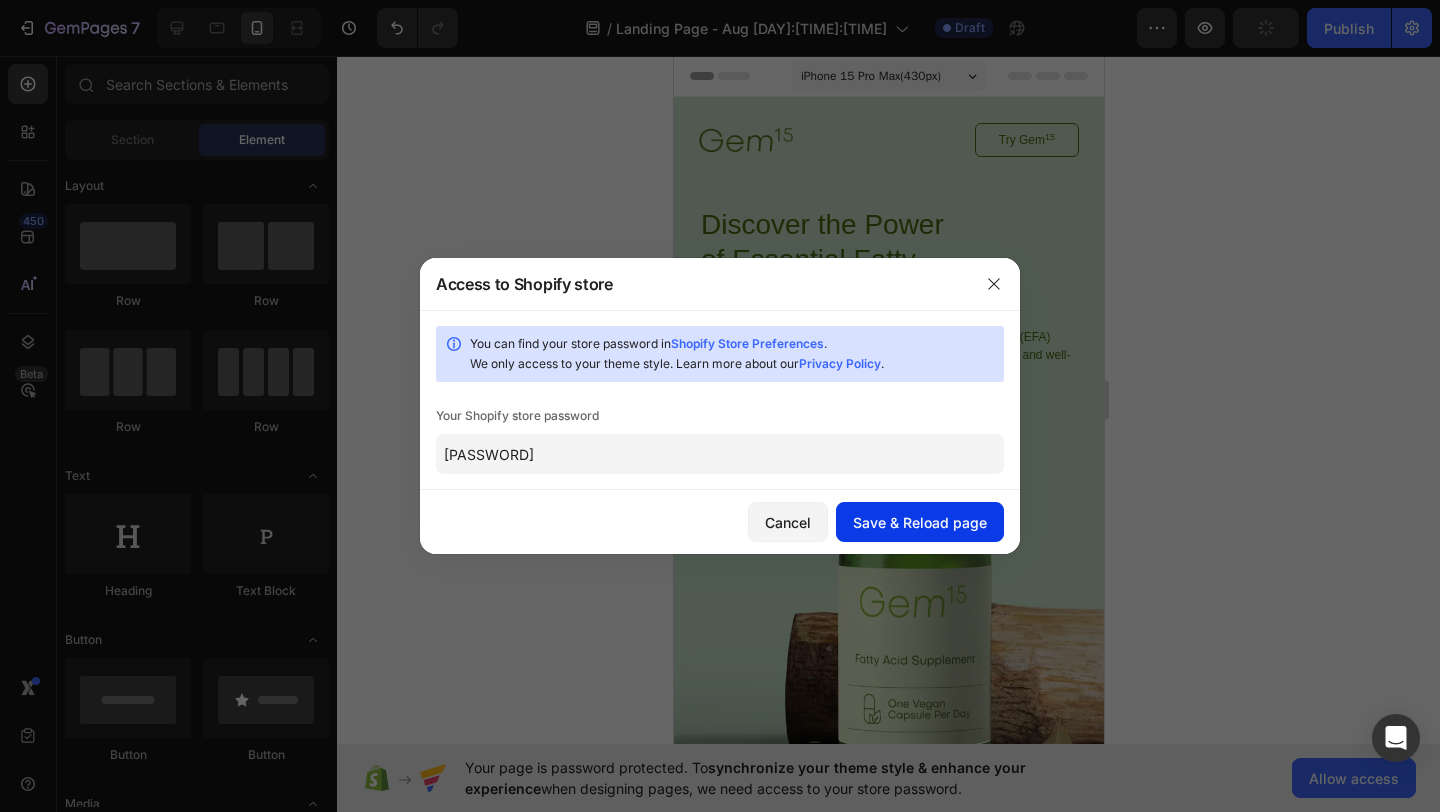click on "Save & Reload page" 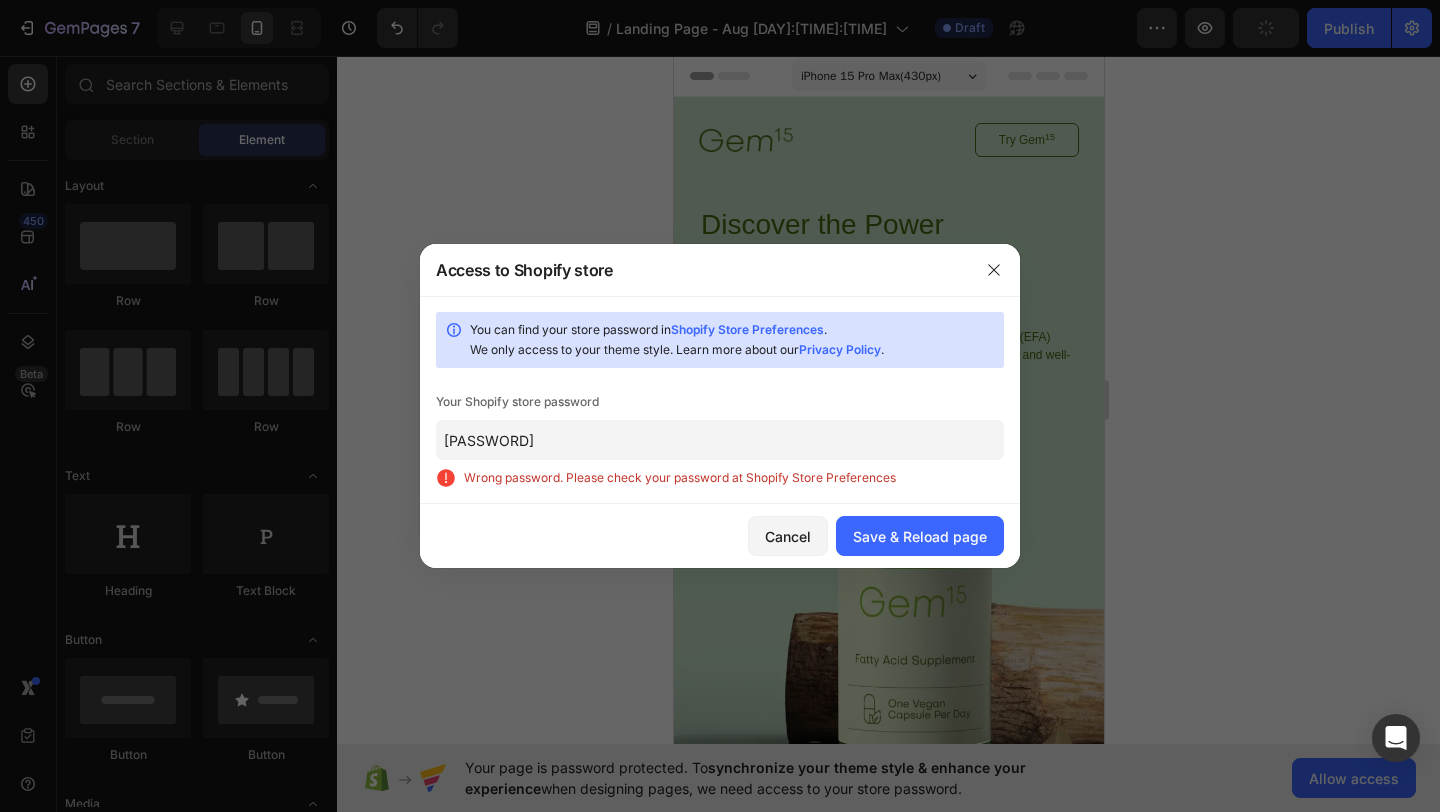 click on "[PASSWORD]" 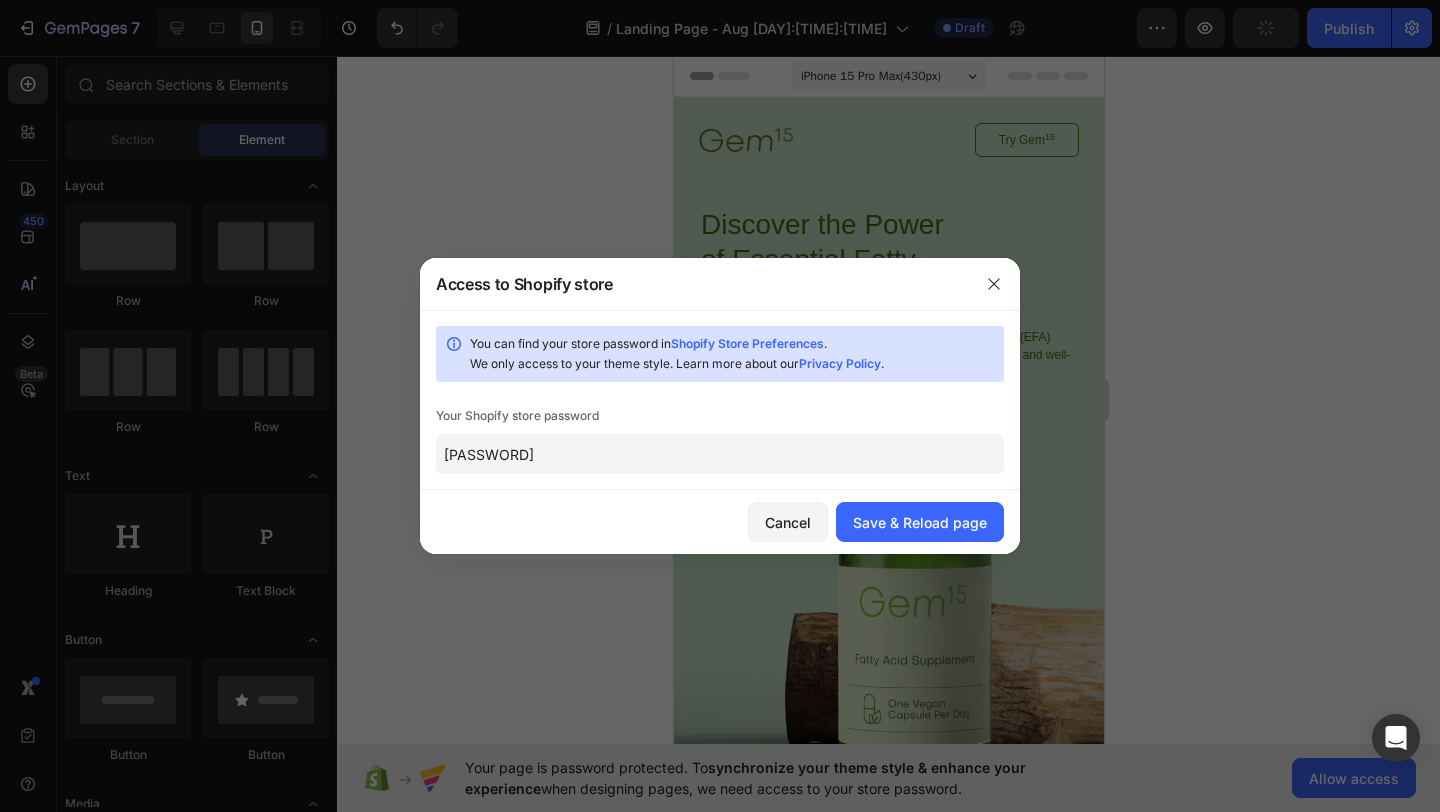 type on "[PASSWORD]" 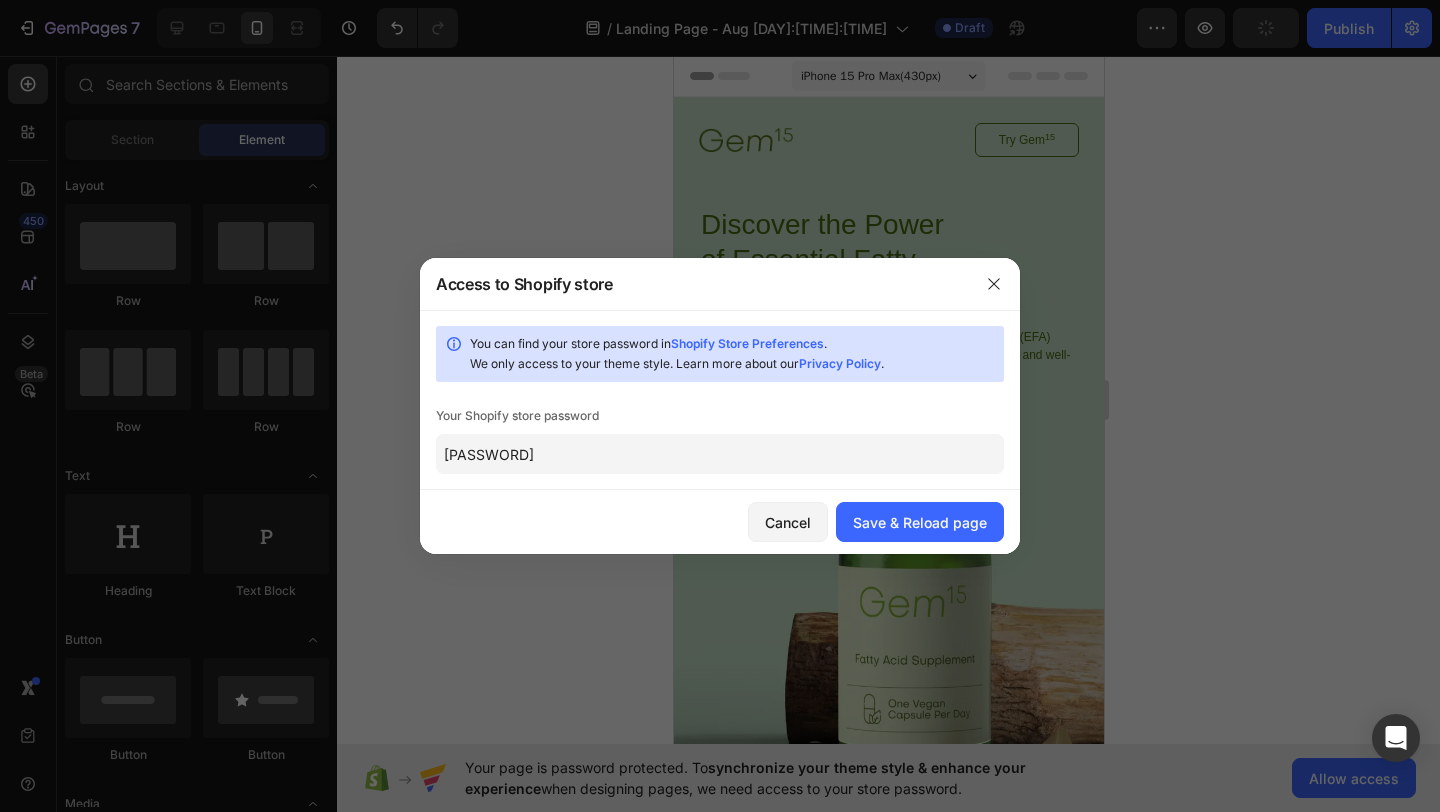 drag, startPoint x: 691, startPoint y: 448, endPoint x: 691, endPoint y: 474, distance: 26 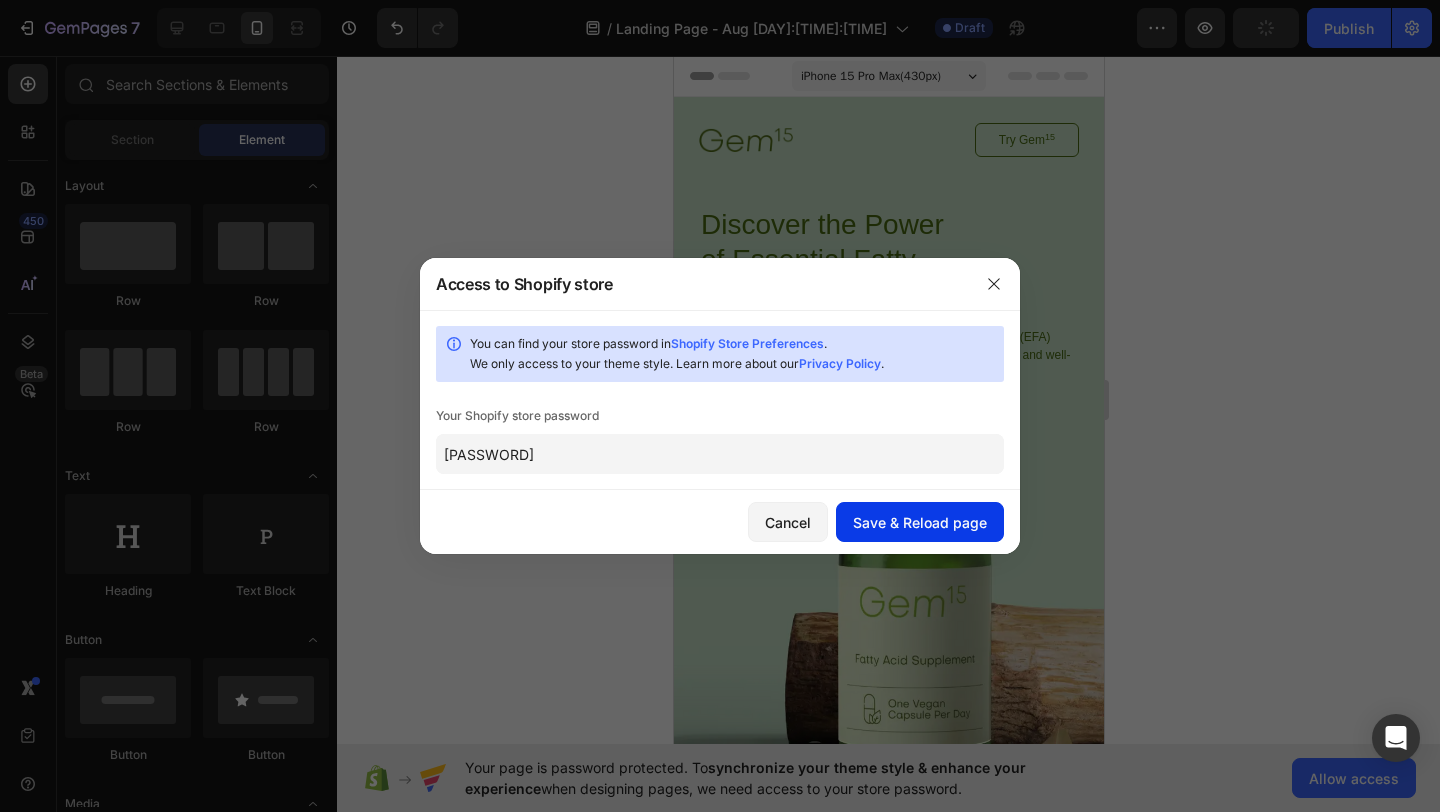 click on "Save & Reload page" at bounding box center (920, 522) 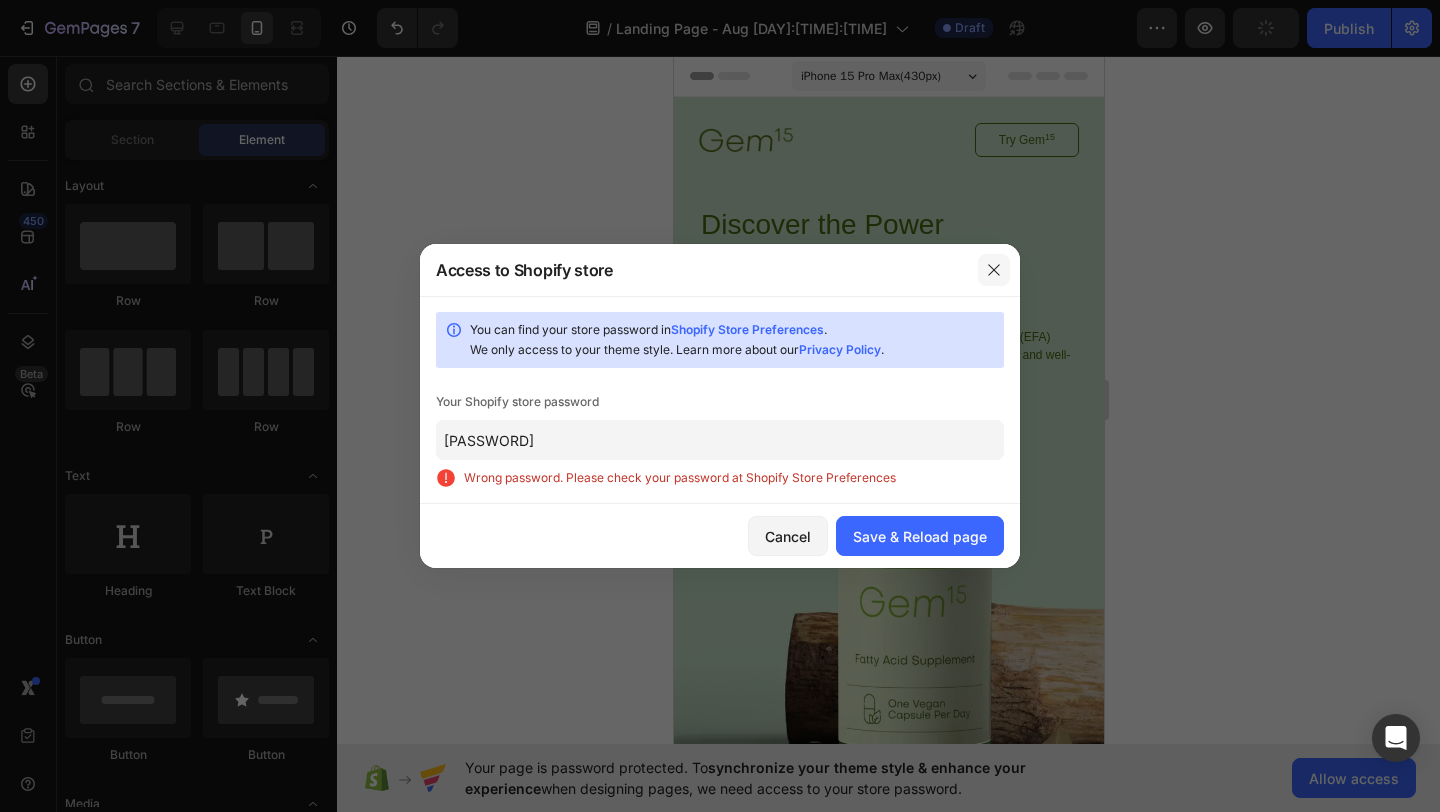 click 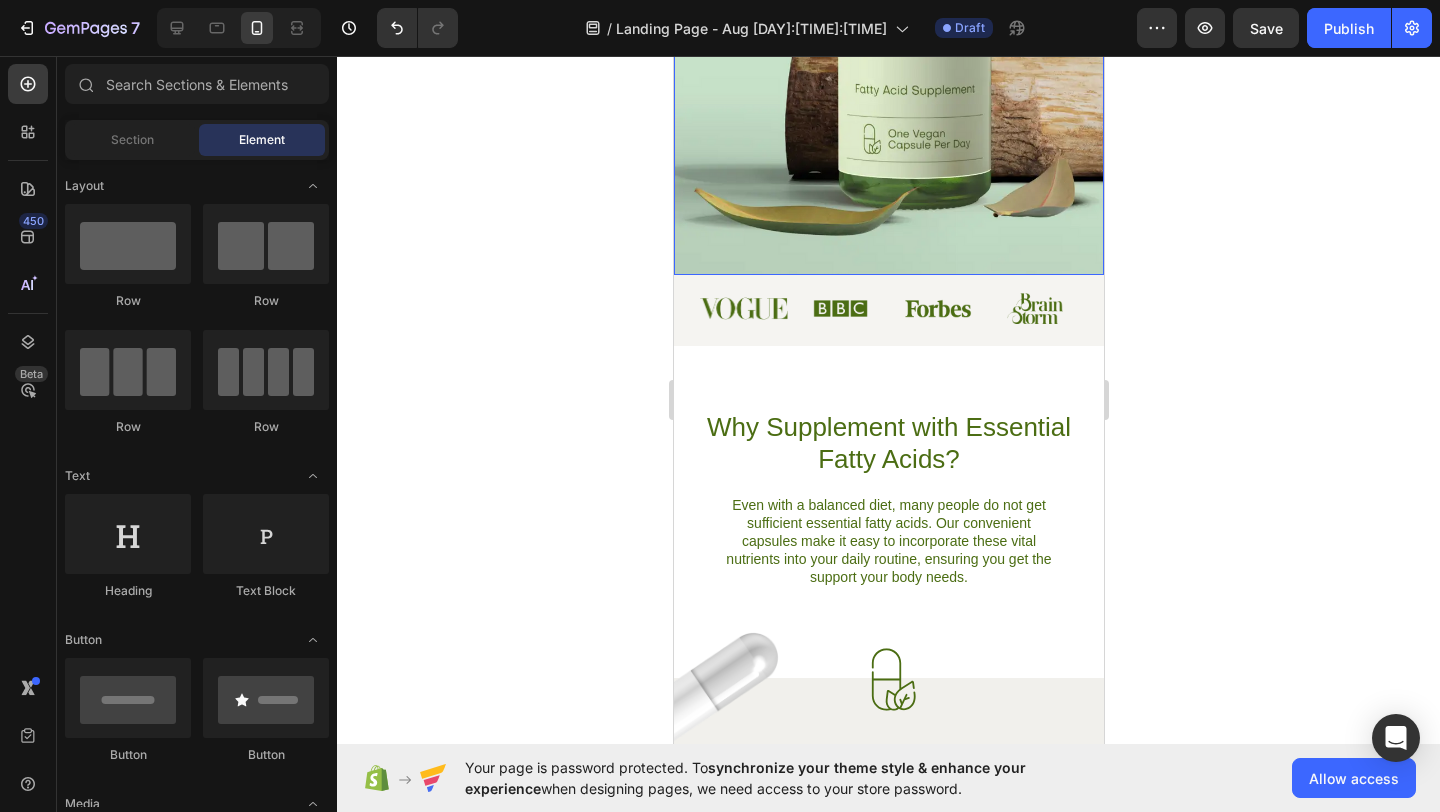 scroll, scrollTop: 583, scrollLeft: 0, axis: vertical 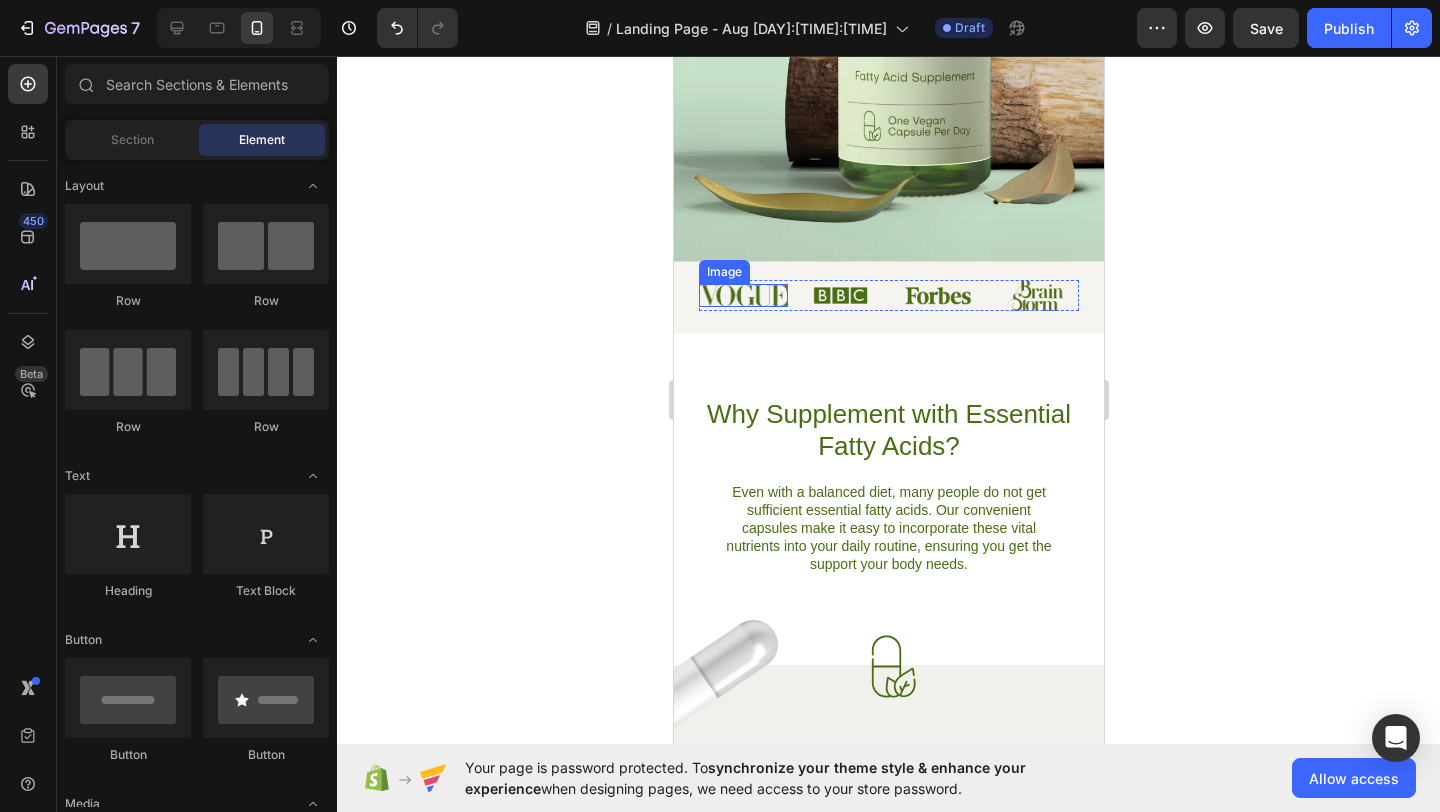 click at bounding box center (742, 296) 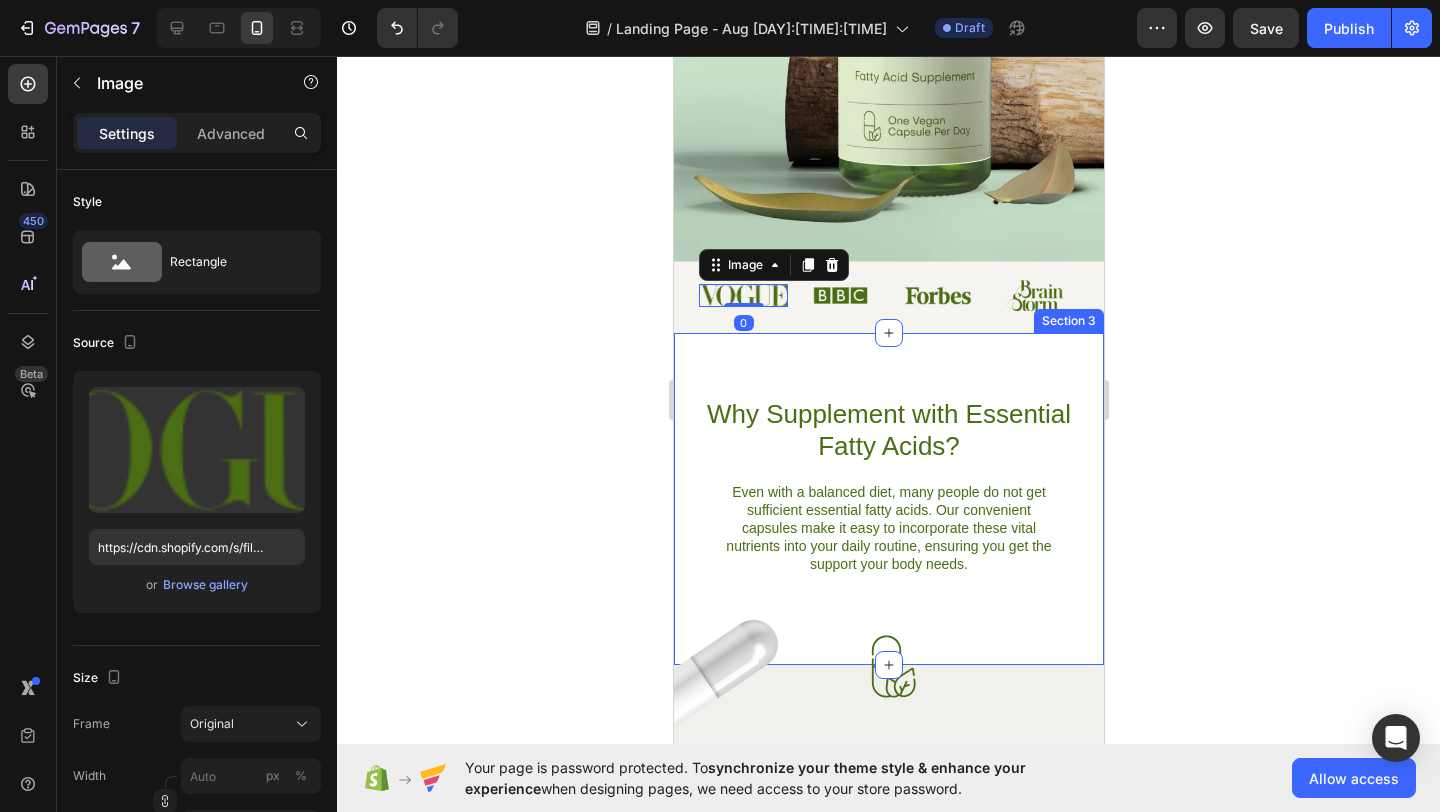 click 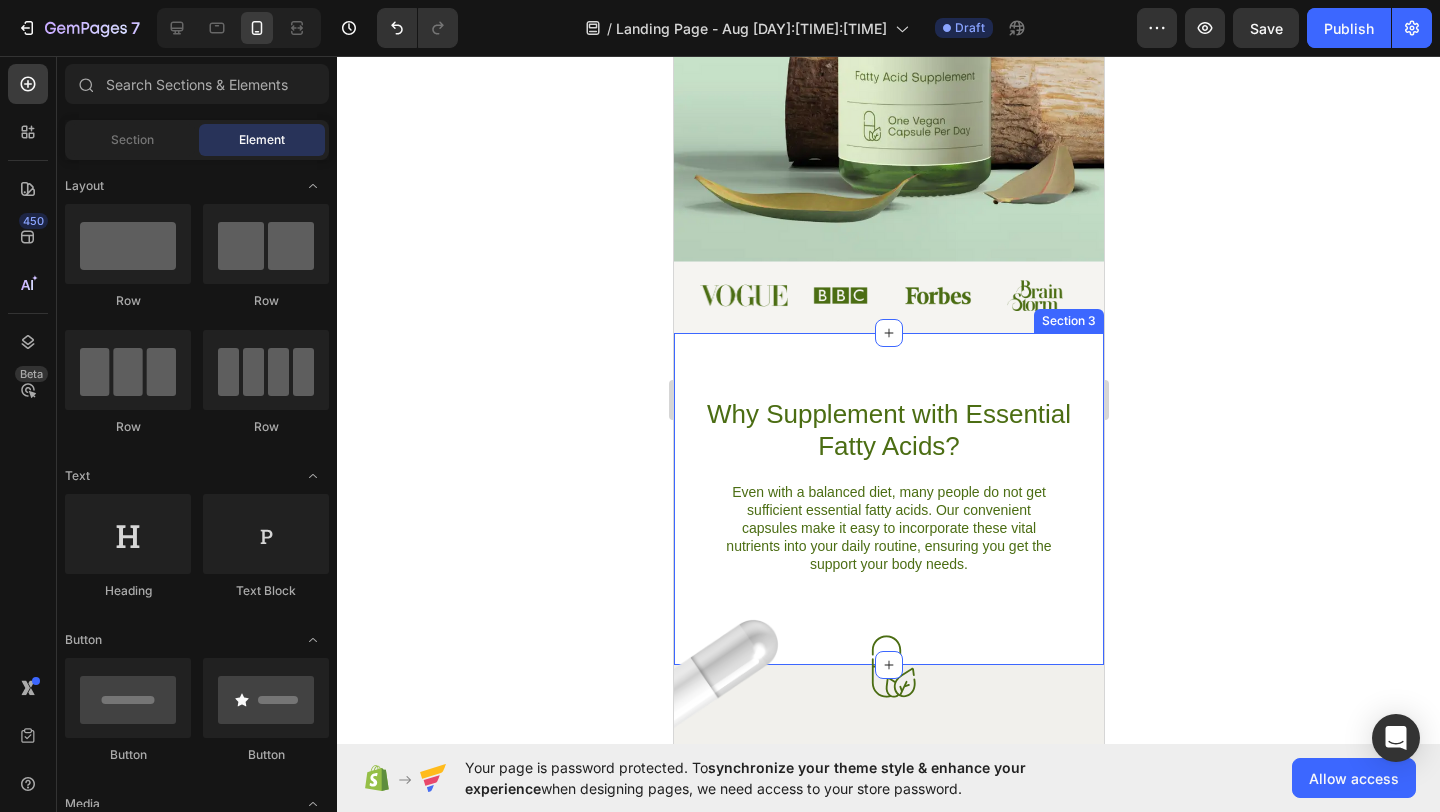 click 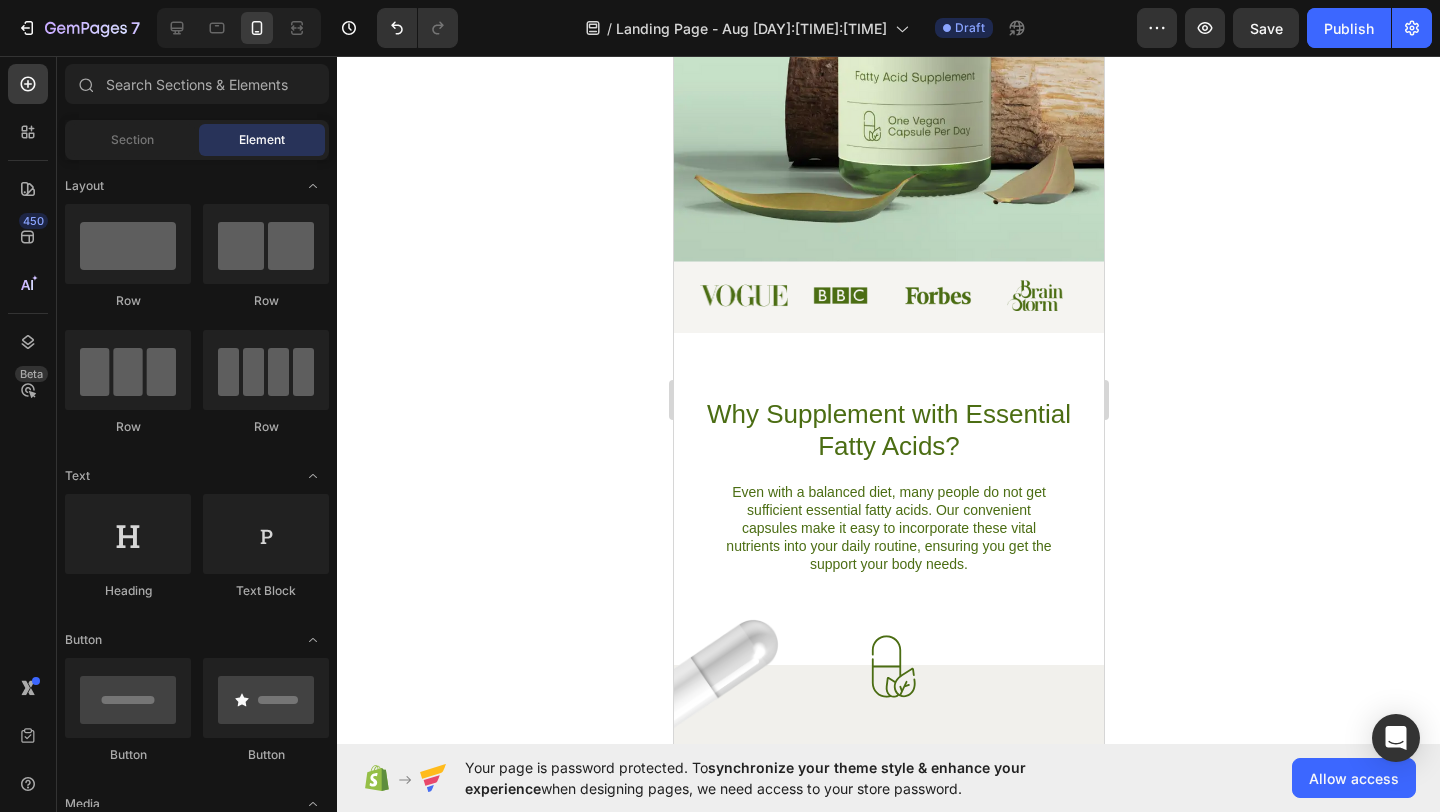 click 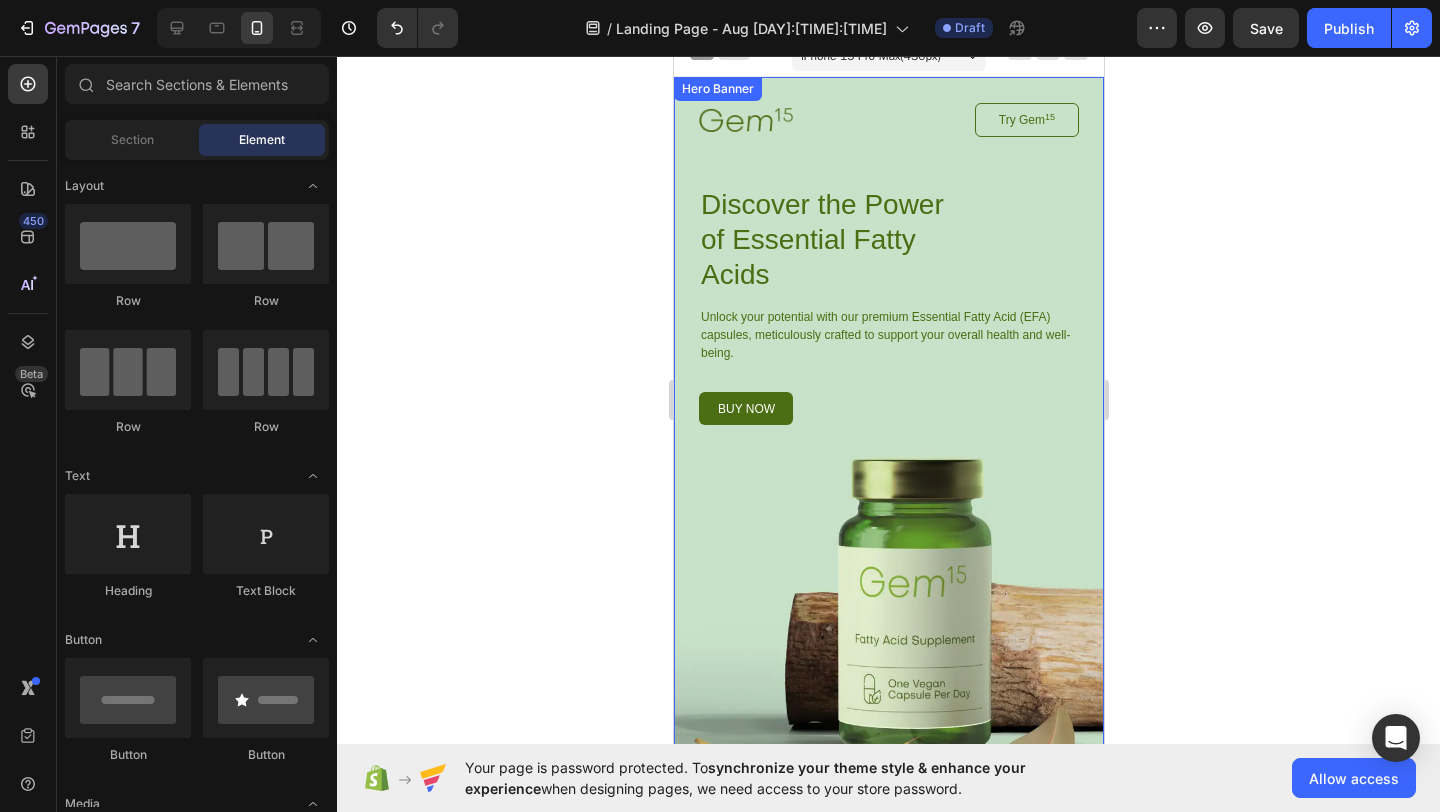 scroll, scrollTop: 0, scrollLeft: 0, axis: both 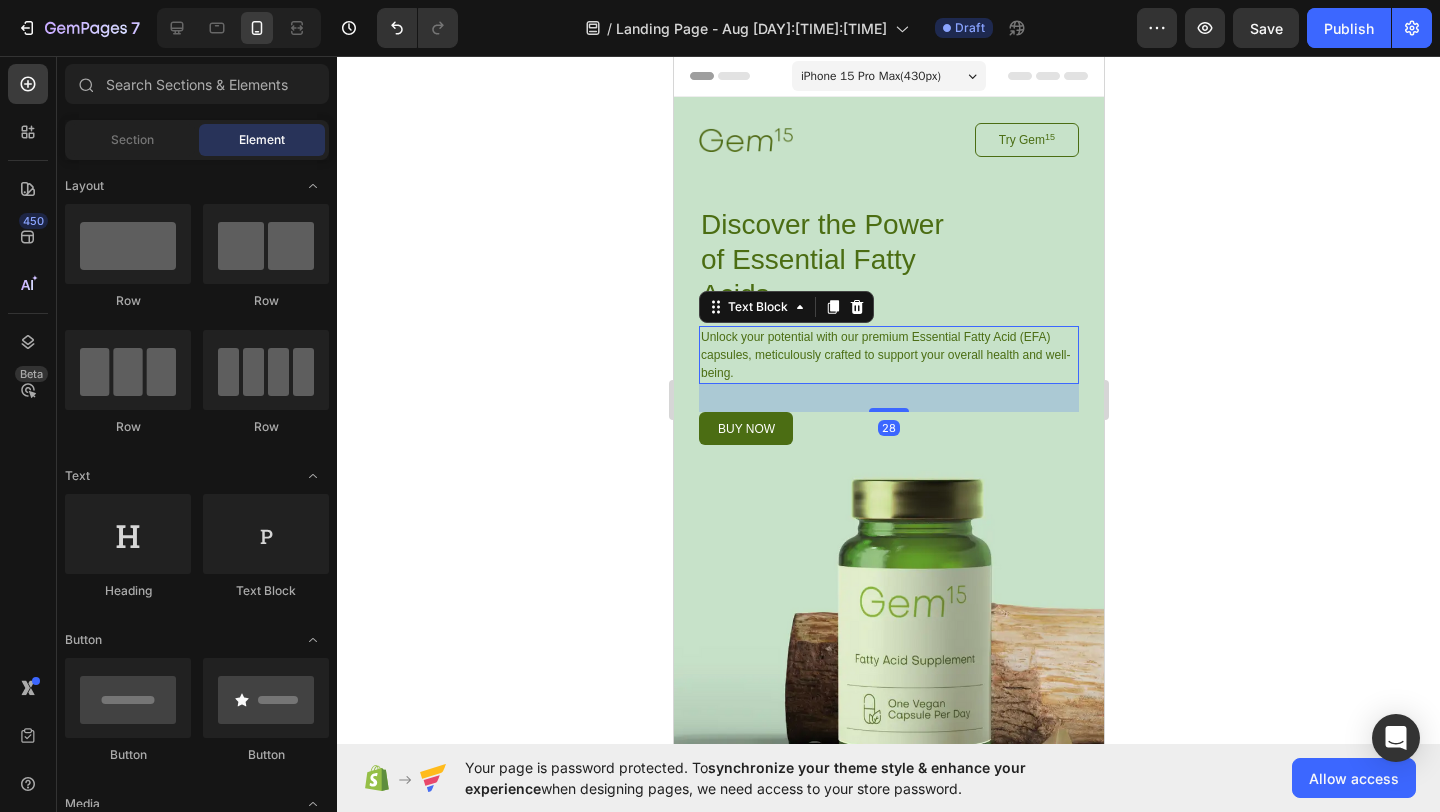 click on "Unlock your potential with our premium Essential Fatty Acid (EFA) capsules, meticulously crafted to support your overall health and well-being." at bounding box center (888, 355) 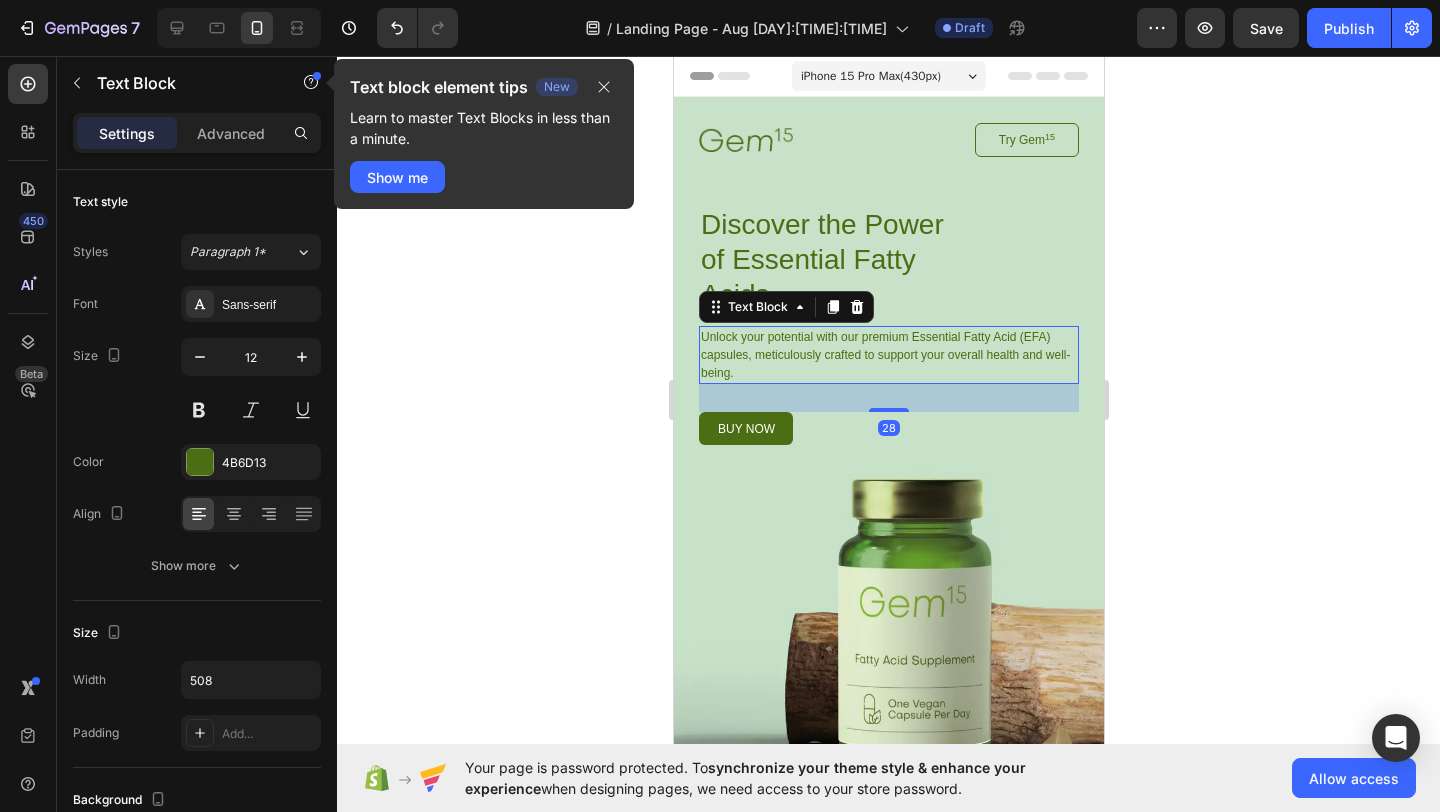 click 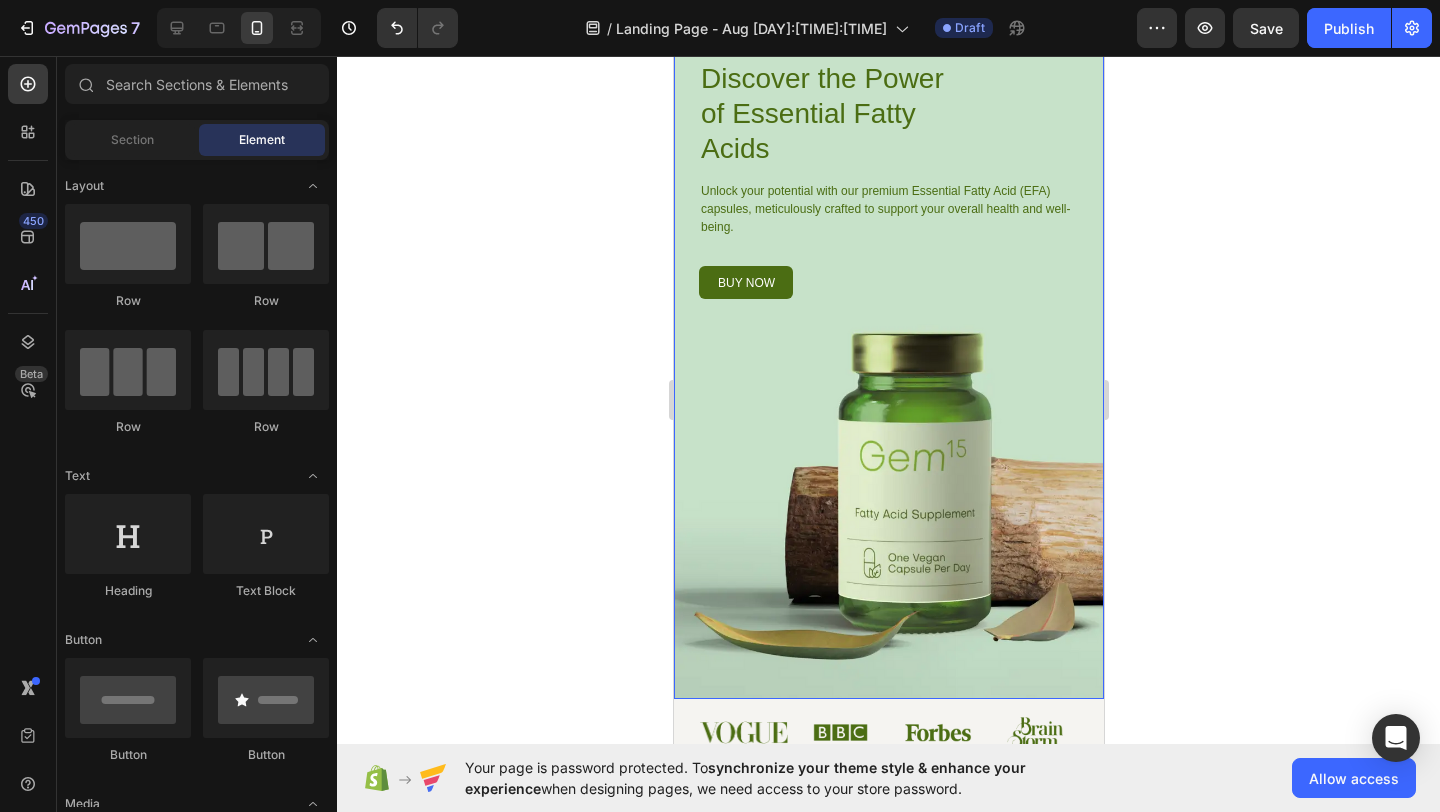 scroll, scrollTop: 186, scrollLeft: 0, axis: vertical 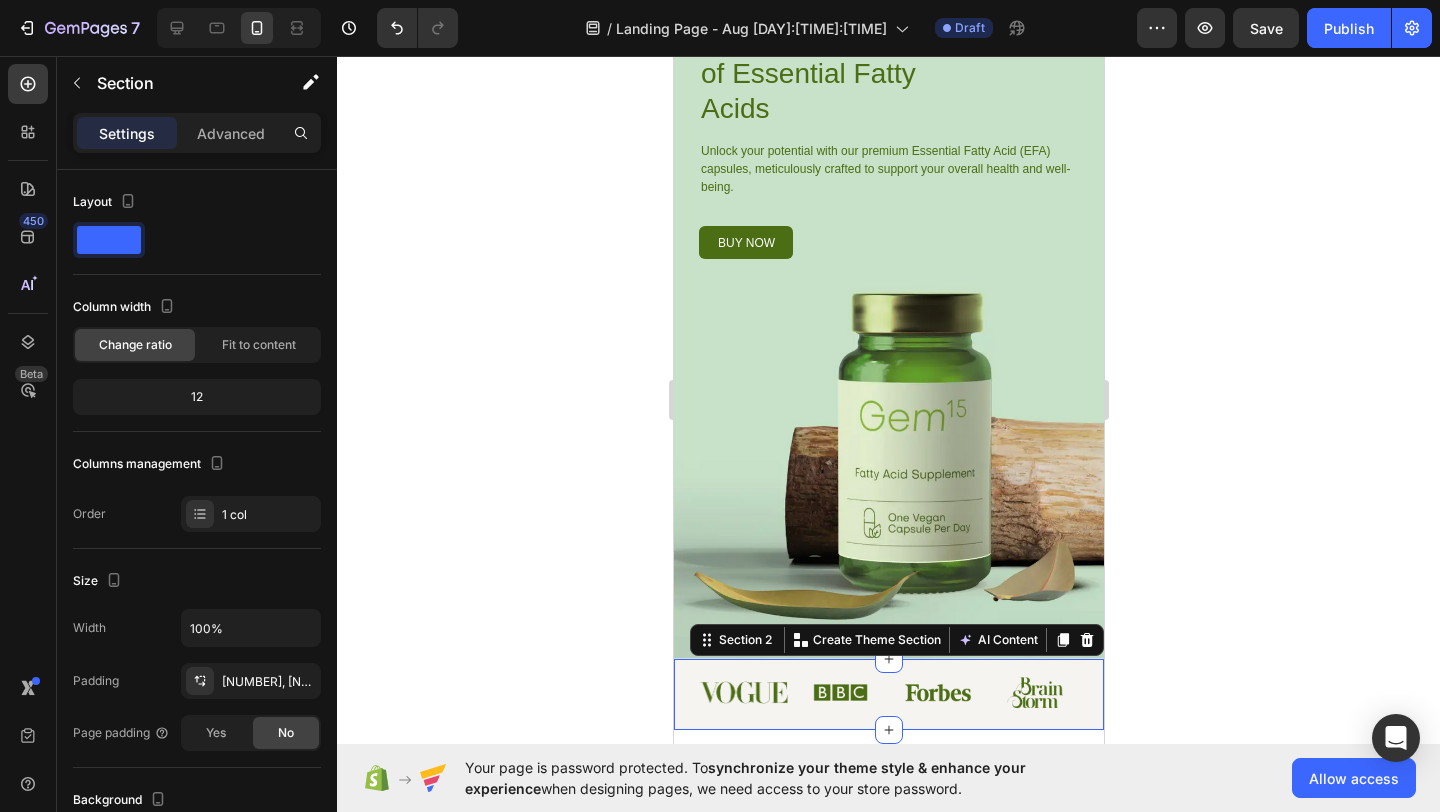 click on "Image Image Image Image Row Section 2   You can create reusable sections Create Theme Section AI Content Write with GemAI What would you like to describe here? Tone and Voice Persuasive Product Getting products... Show more Generate" at bounding box center (888, 694) 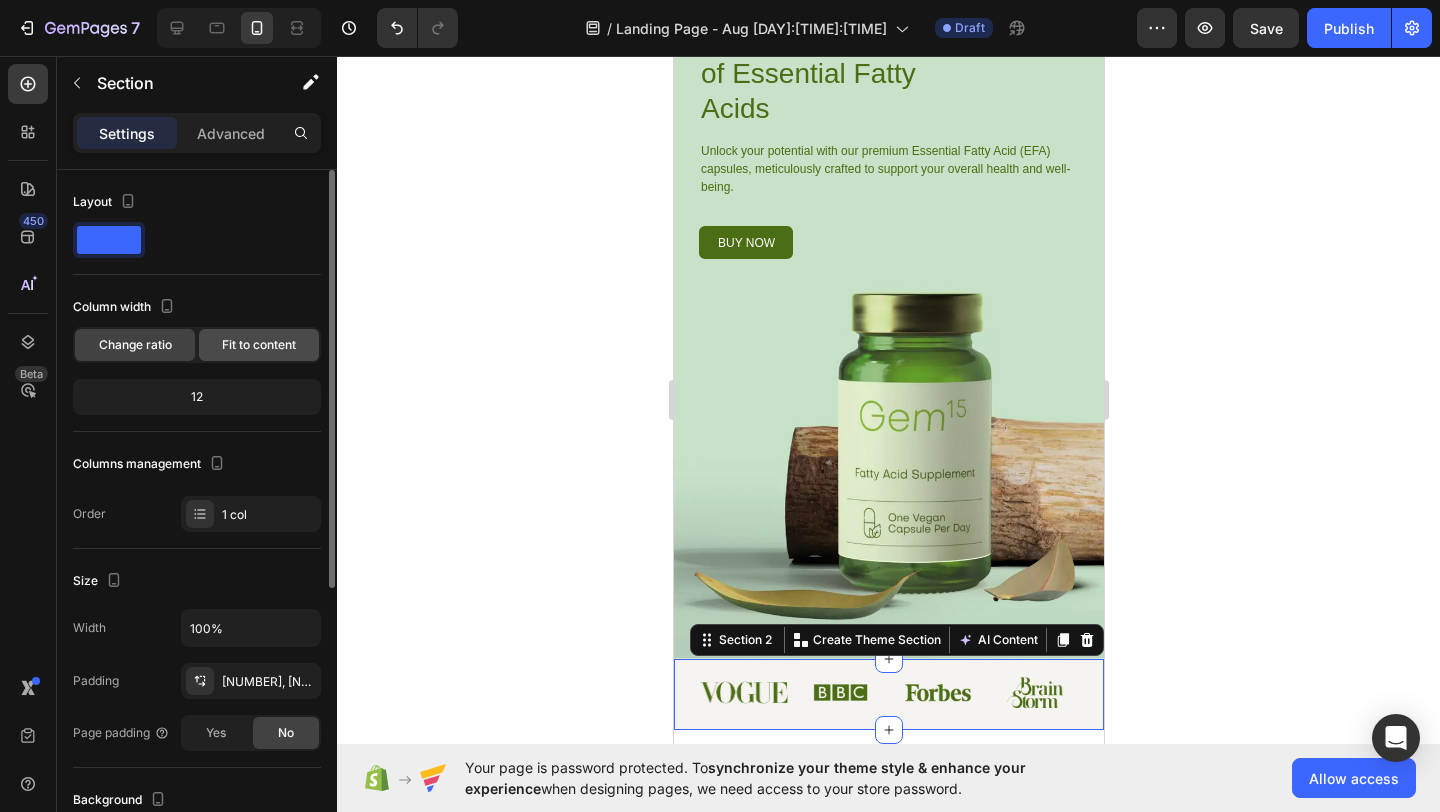 click on "Fit to content" 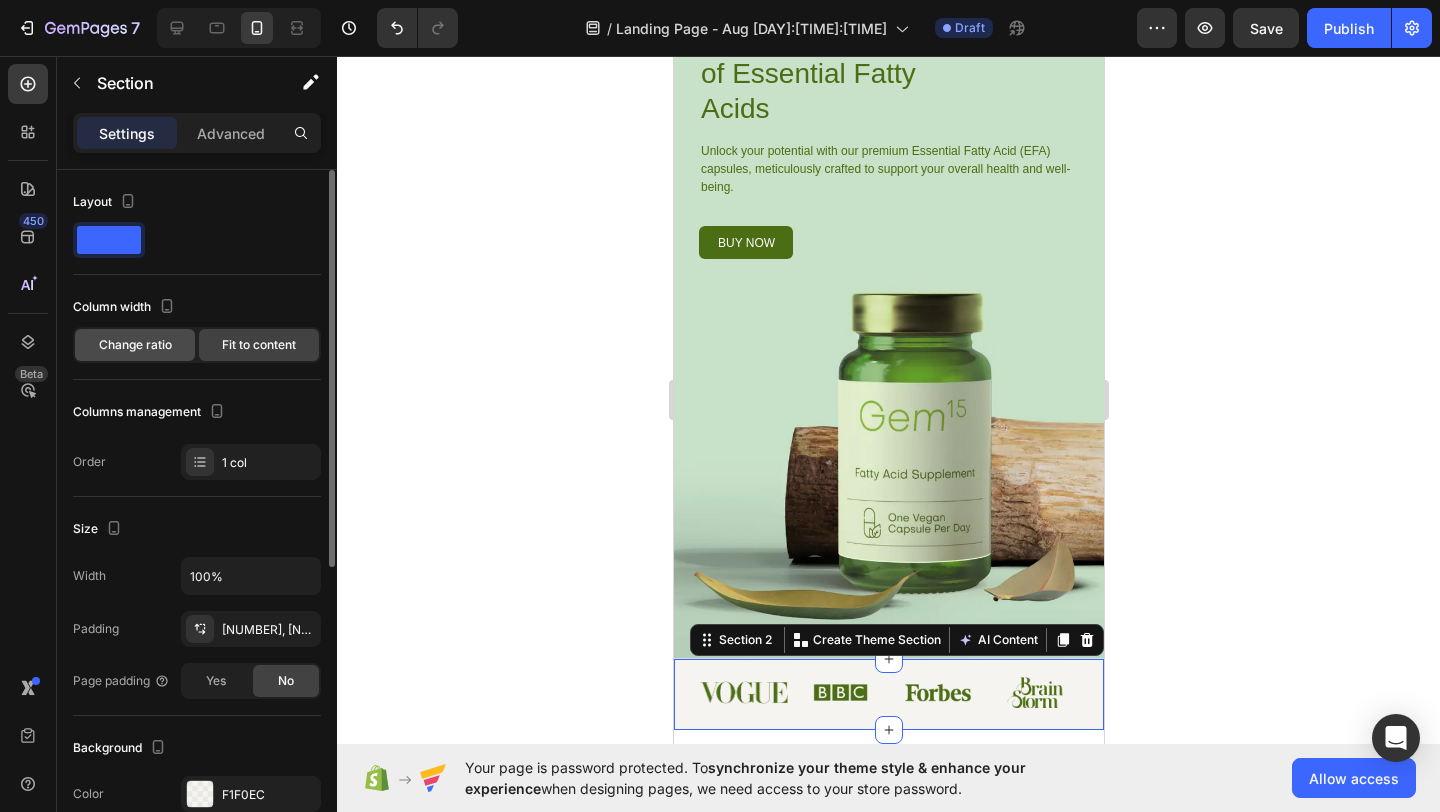 click on "Change ratio" 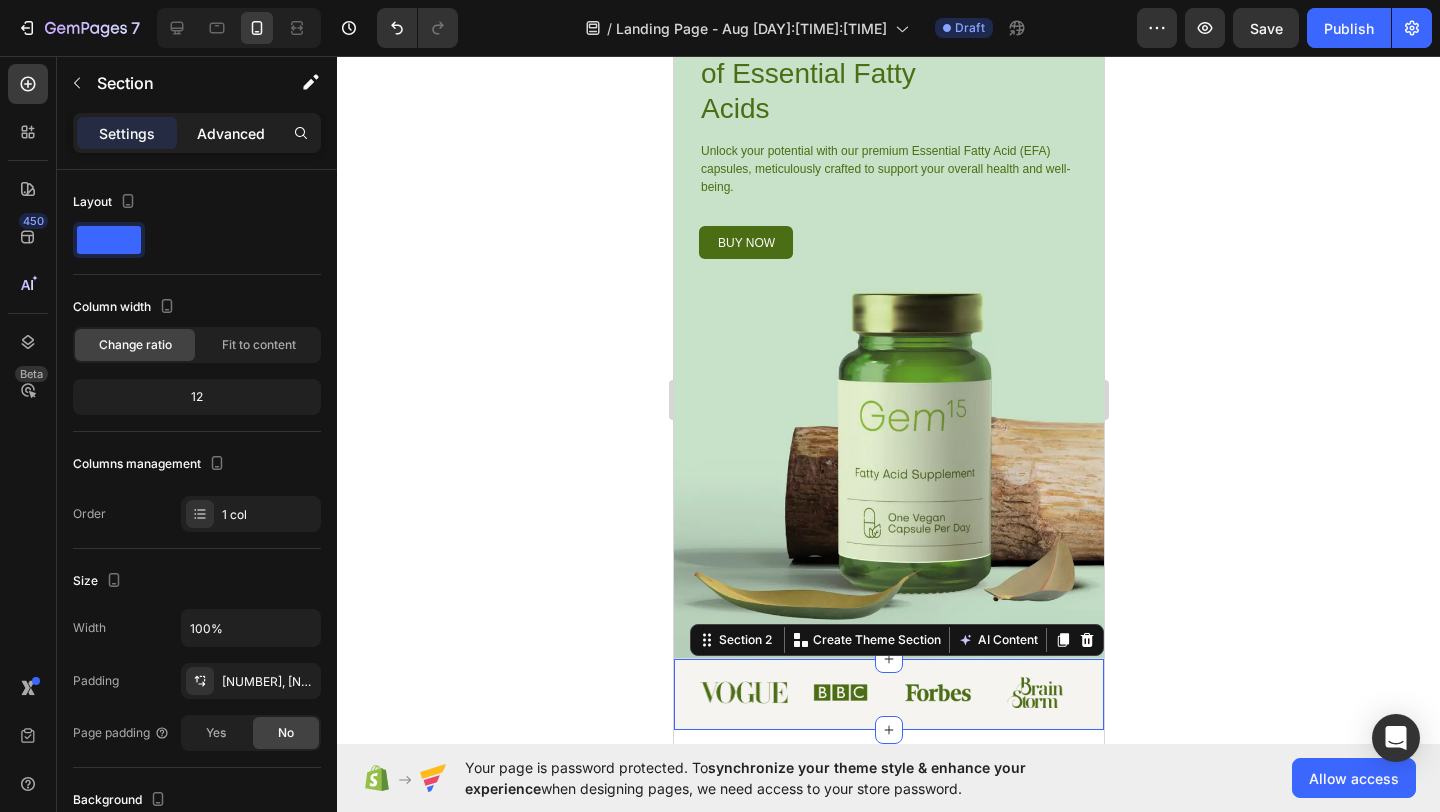 click on "Advanced" at bounding box center (231, 133) 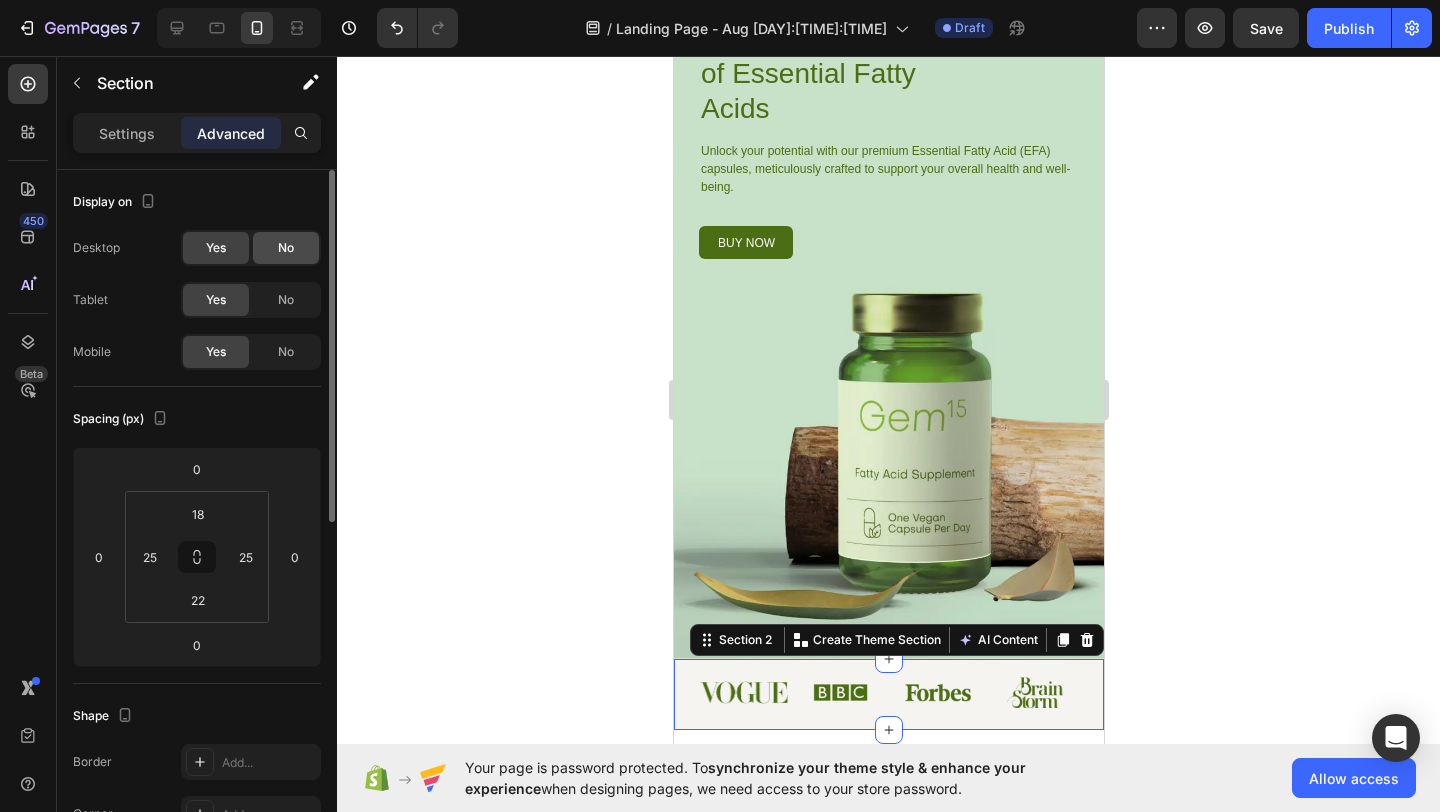 click on "No" 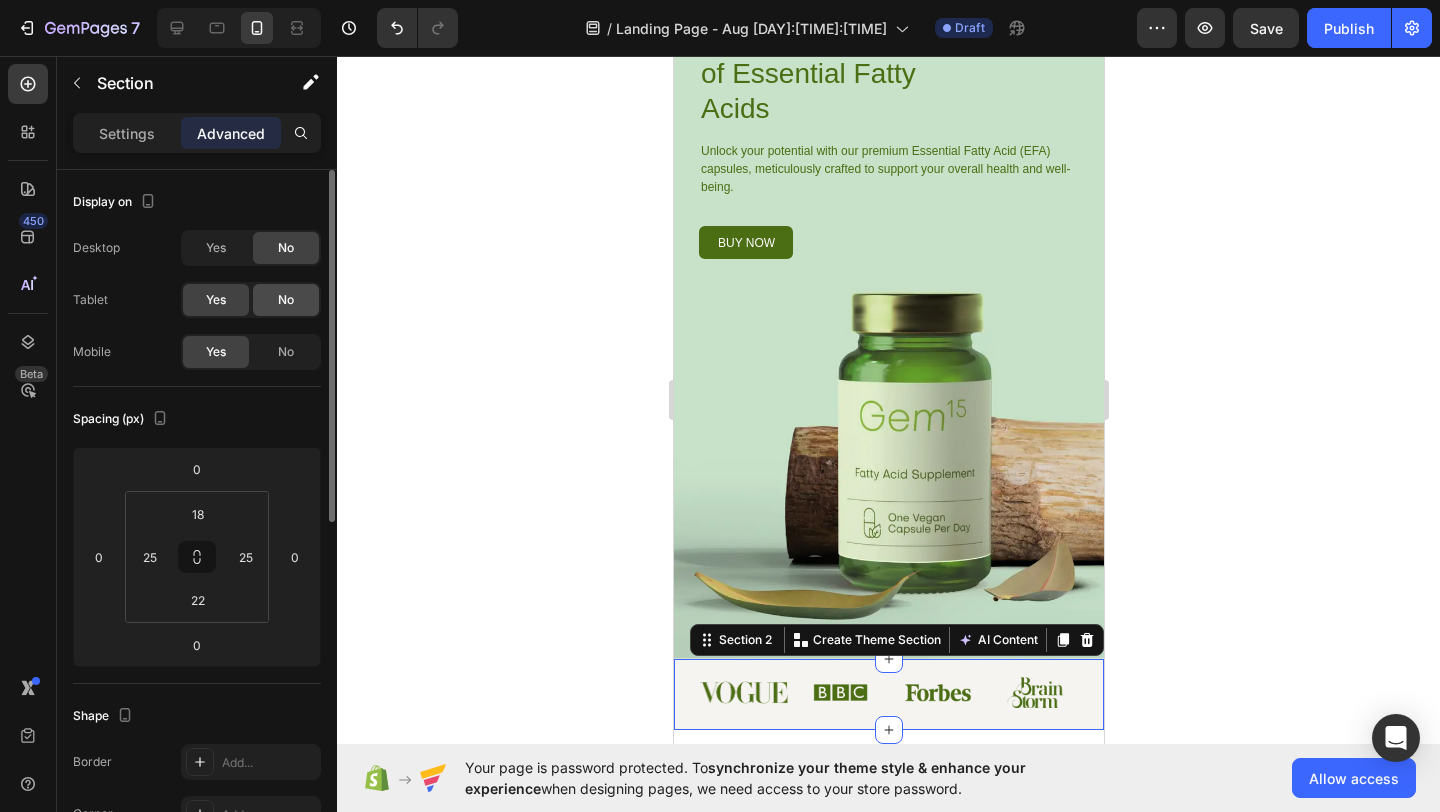 click on "No" 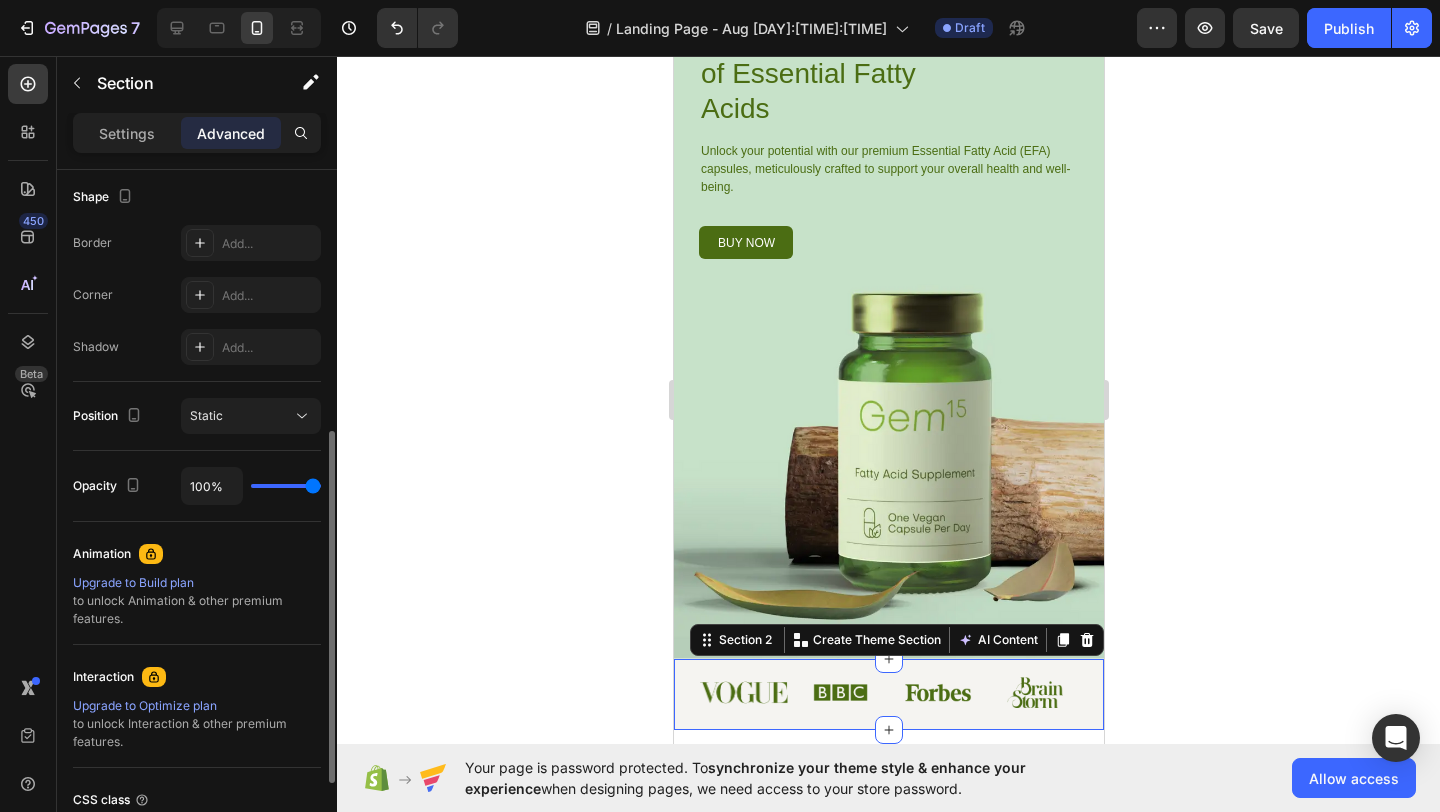 scroll, scrollTop: 689, scrollLeft: 0, axis: vertical 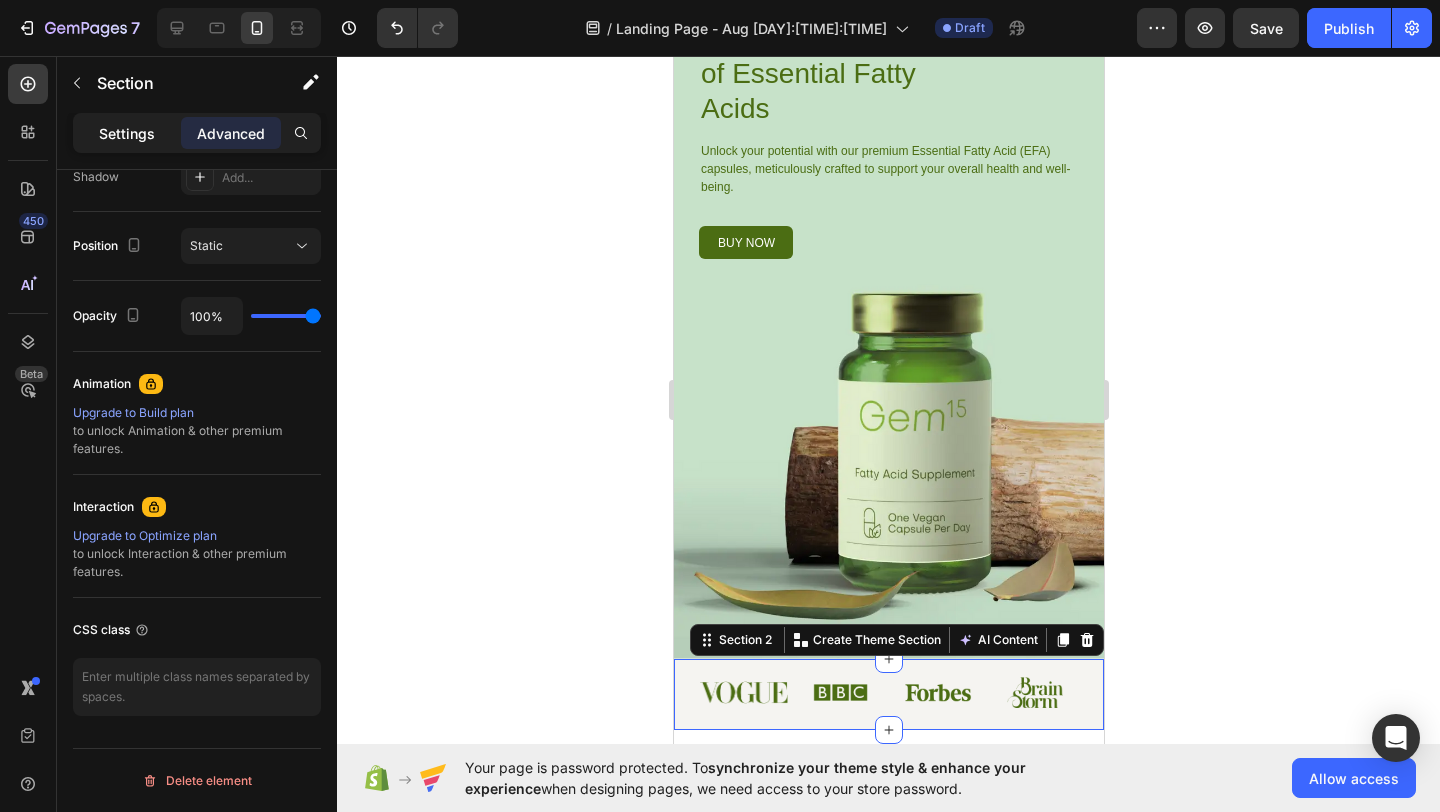 click on "Settings" at bounding box center [127, 133] 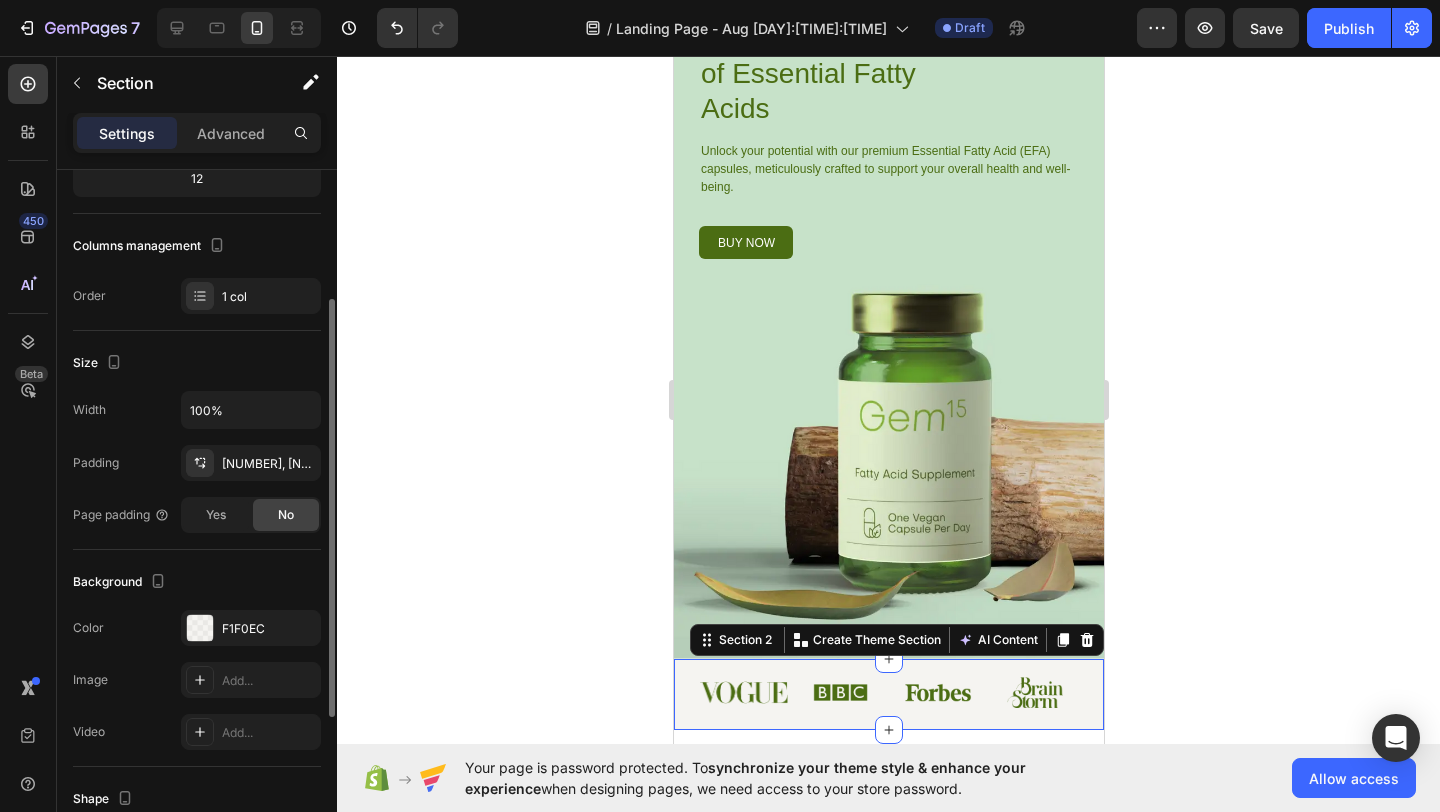 scroll, scrollTop: 217, scrollLeft: 0, axis: vertical 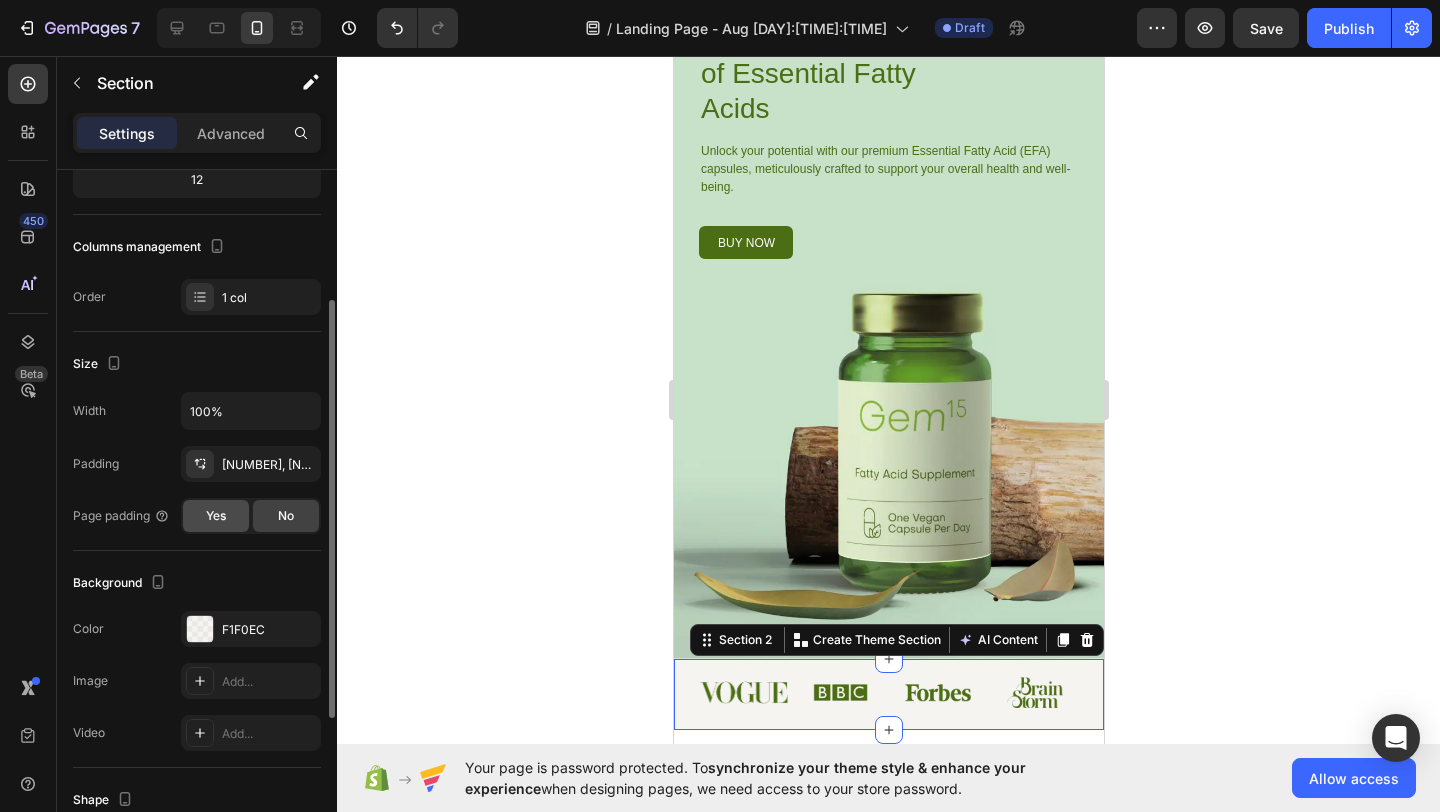 click on "Yes" 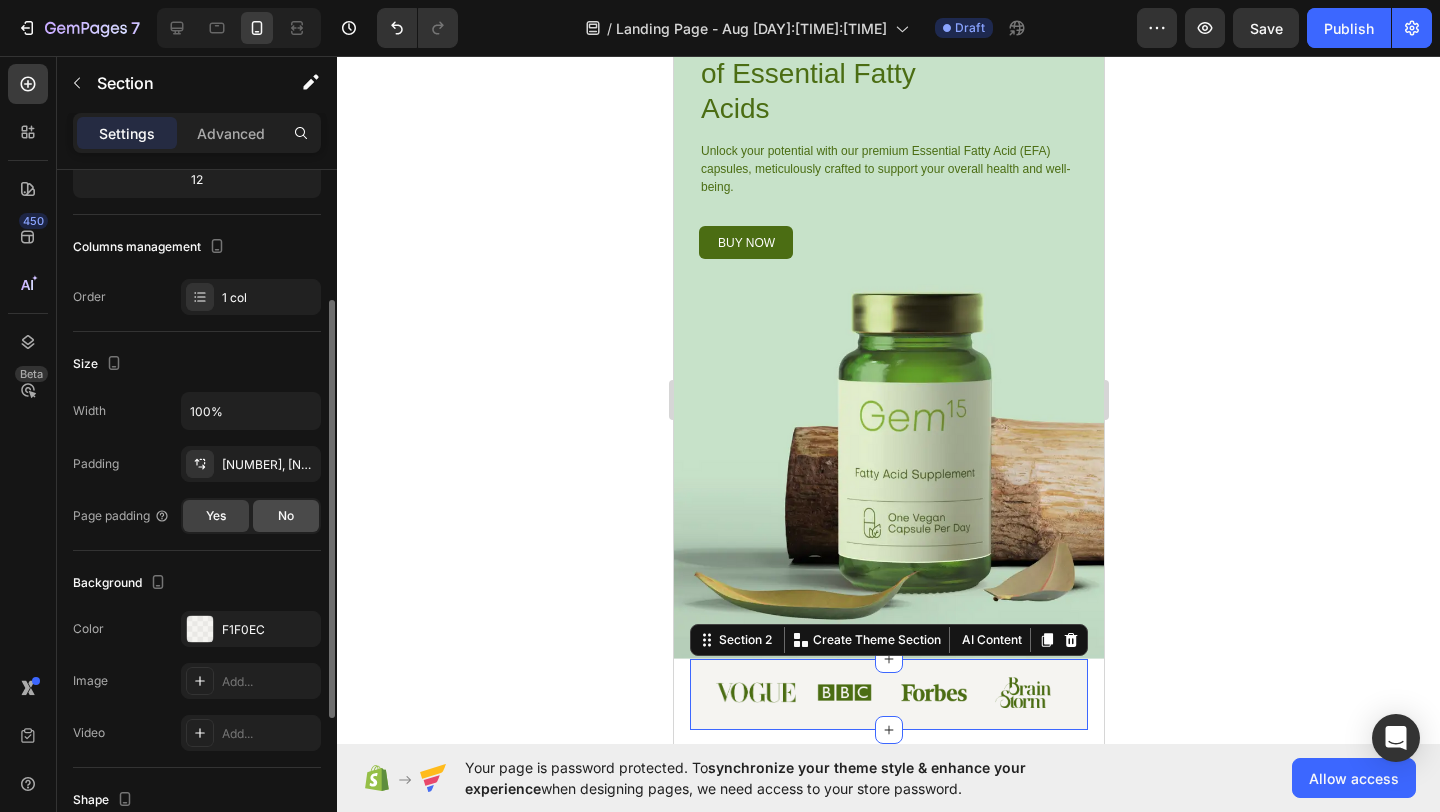 click on "No" 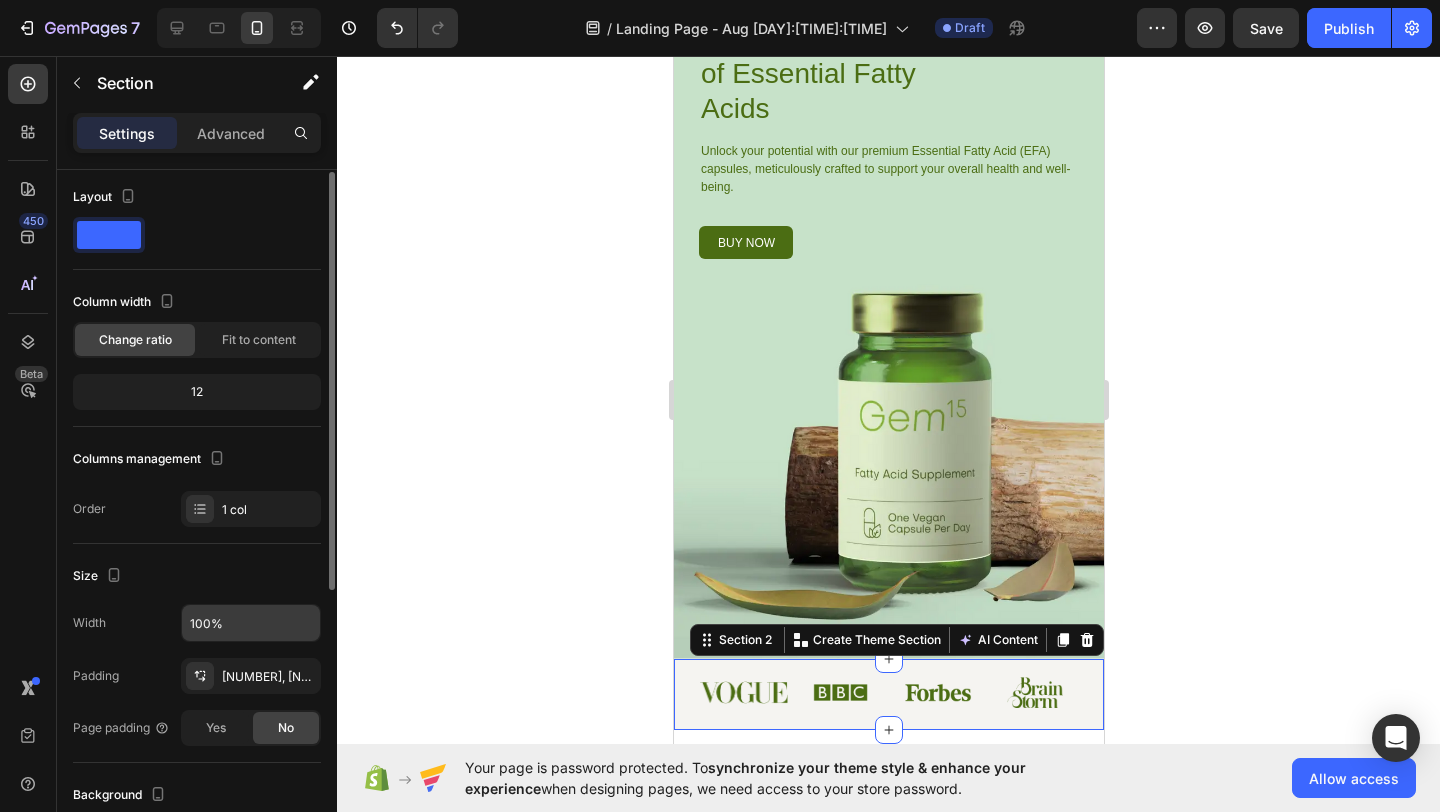 scroll, scrollTop: 0, scrollLeft: 0, axis: both 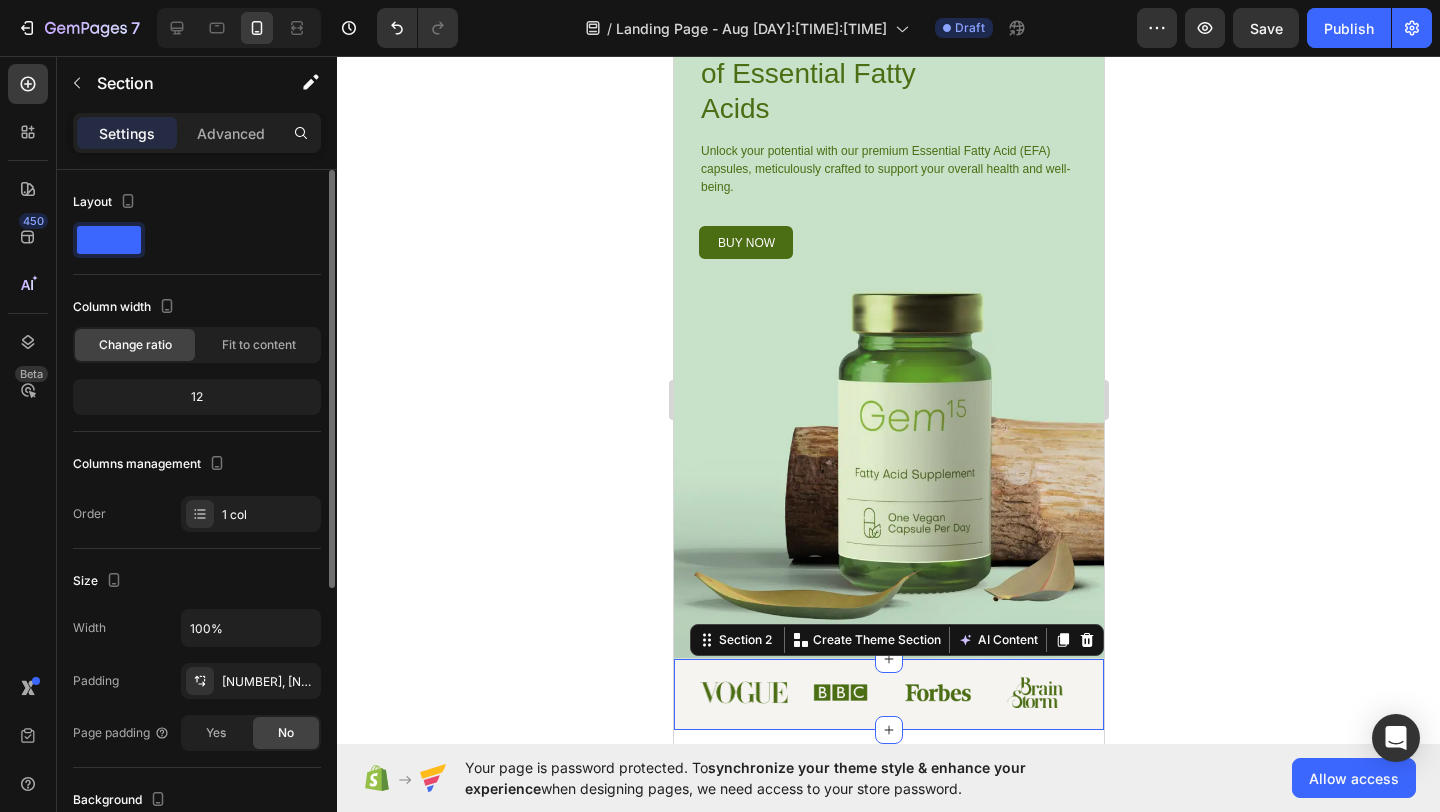 click 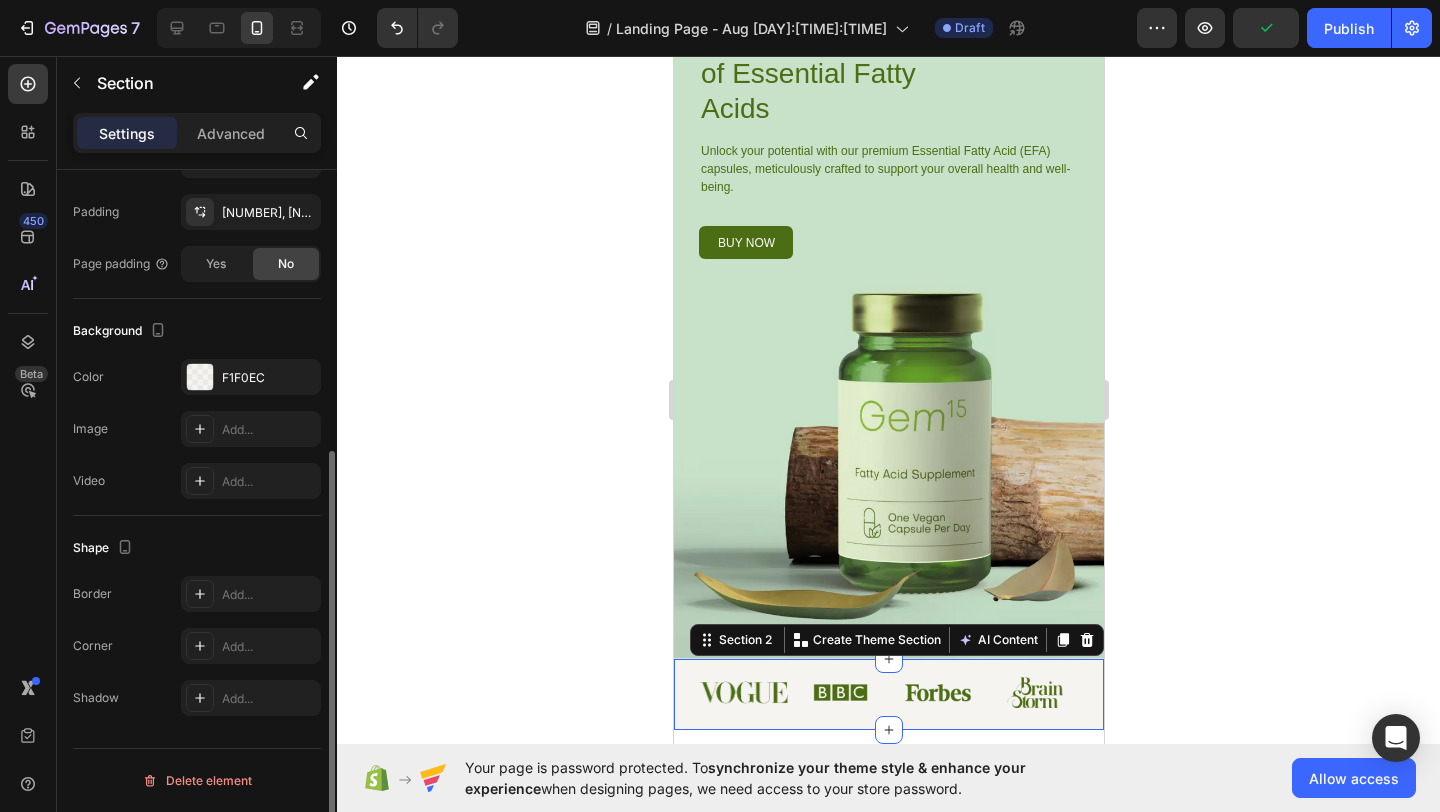 scroll, scrollTop: 0, scrollLeft: 0, axis: both 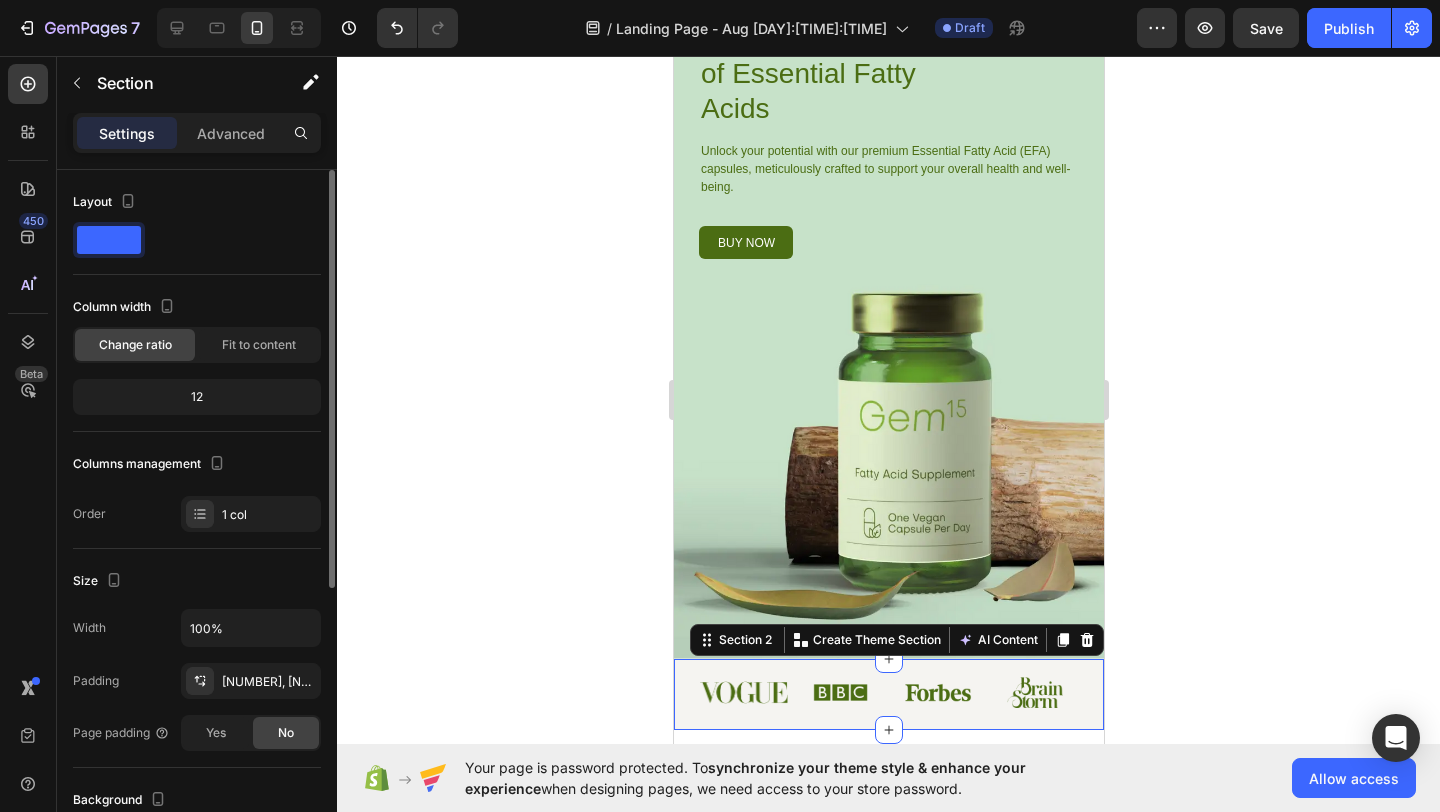 click 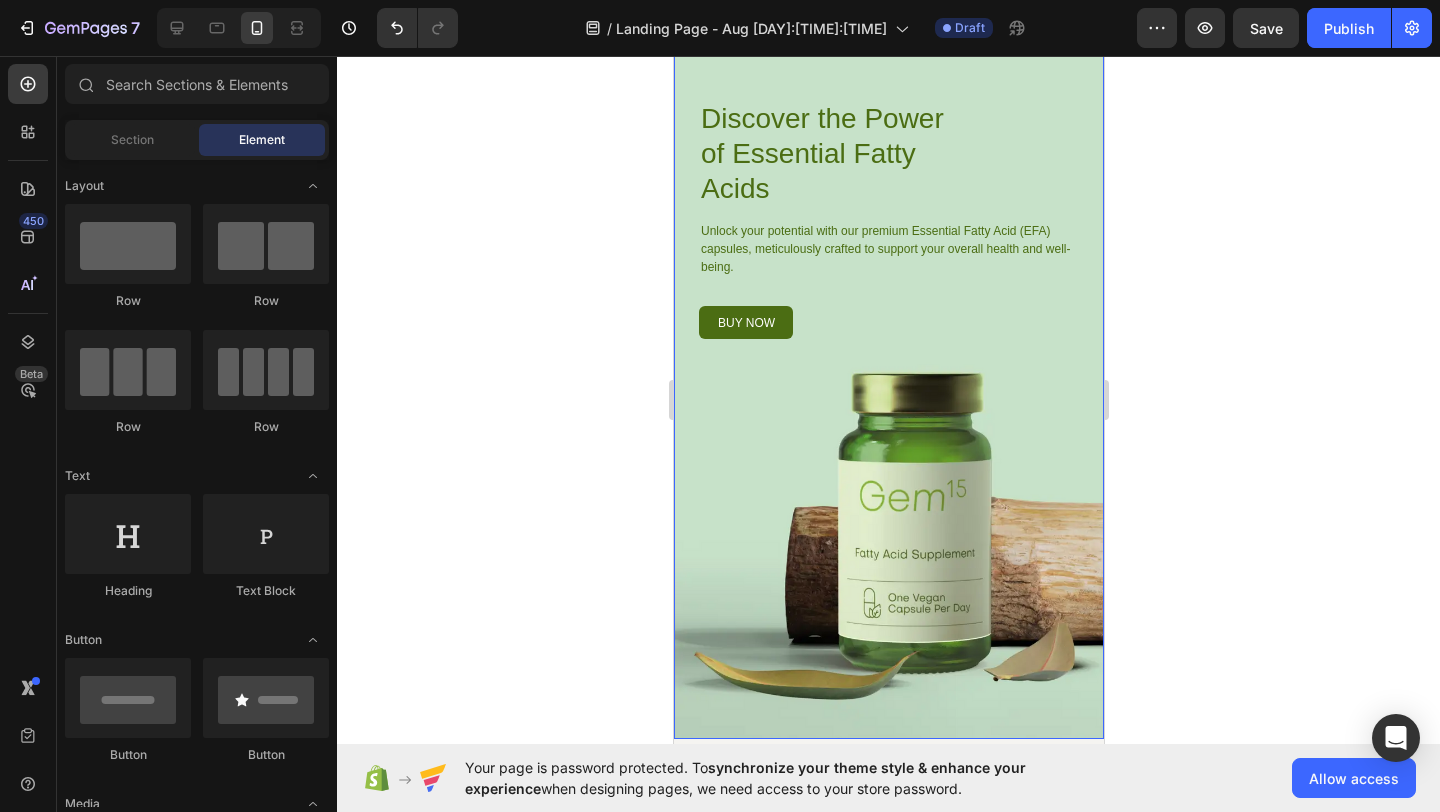 scroll, scrollTop: 0, scrollLeft: 0, axis: both 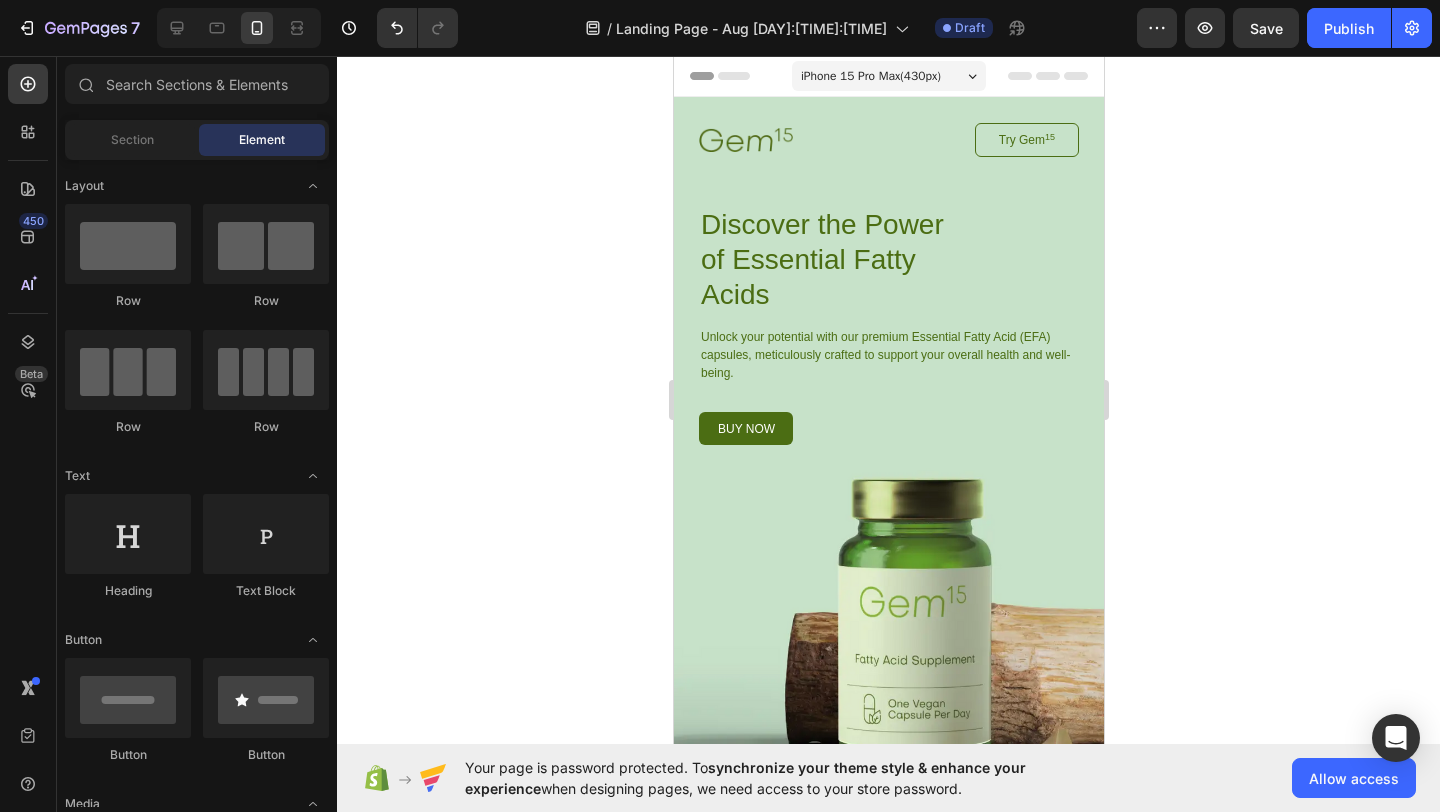 click on "Header" at bounding box center [888, 76] 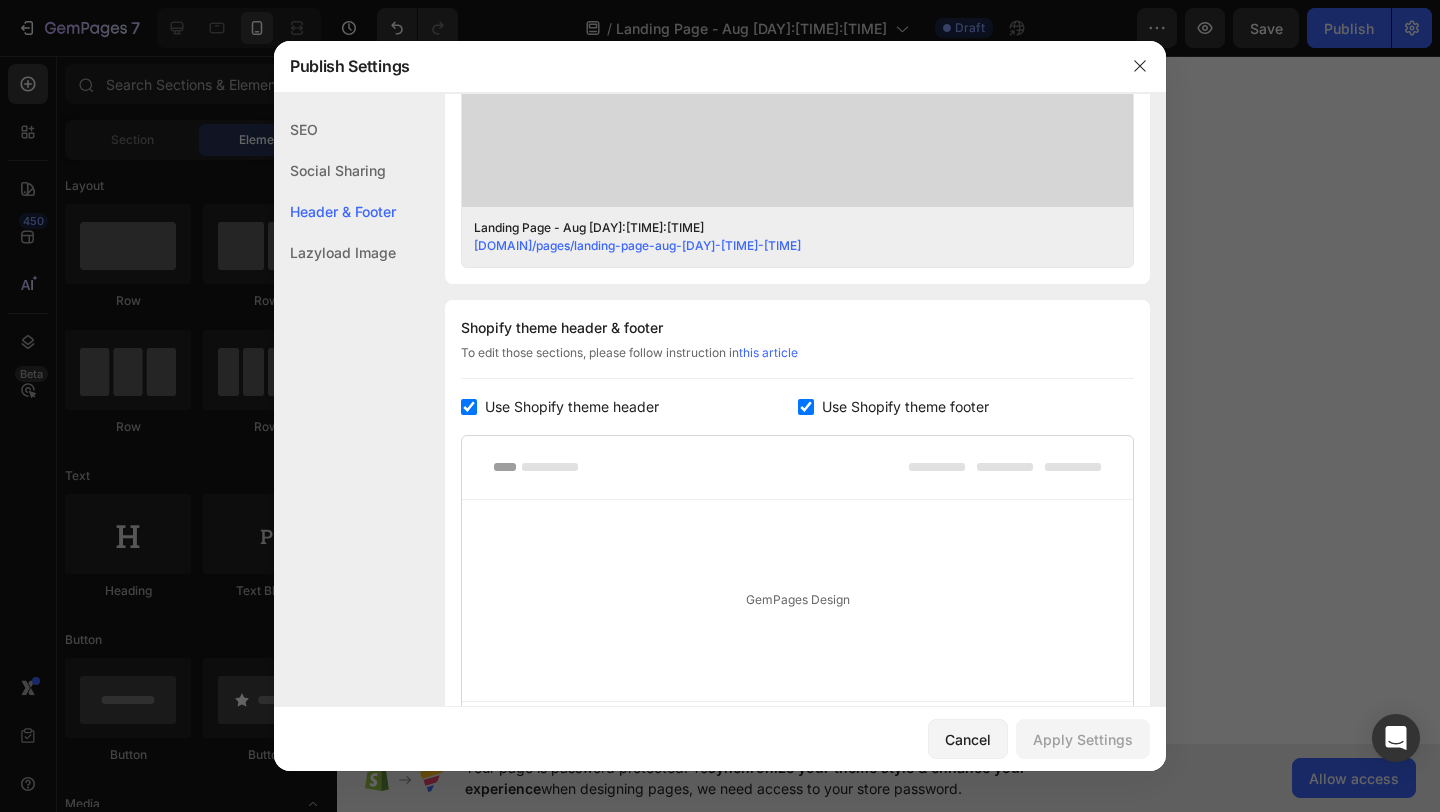 scroll, scrollTop: 937, scrollLeft: 0, axis: vertical 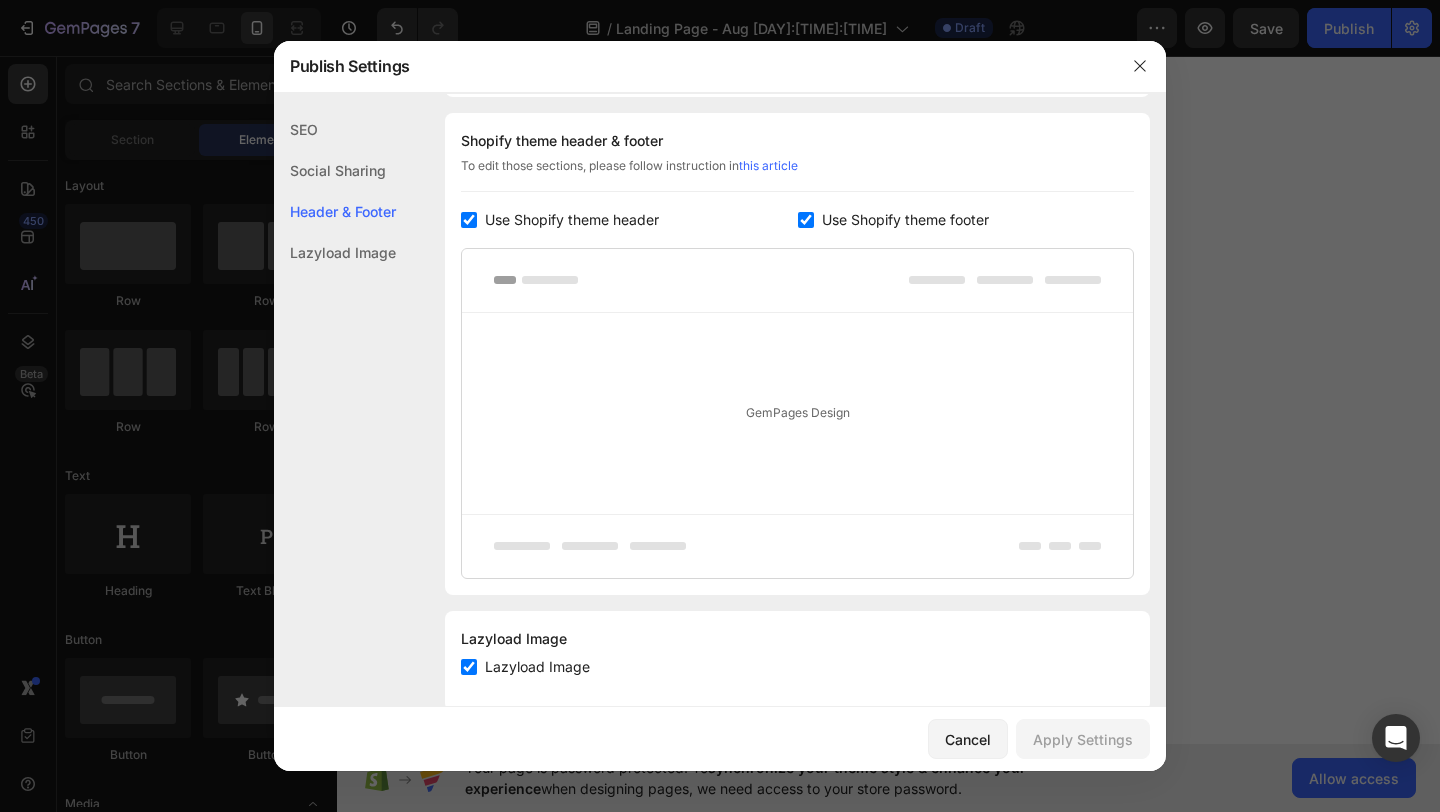click on "SEO" 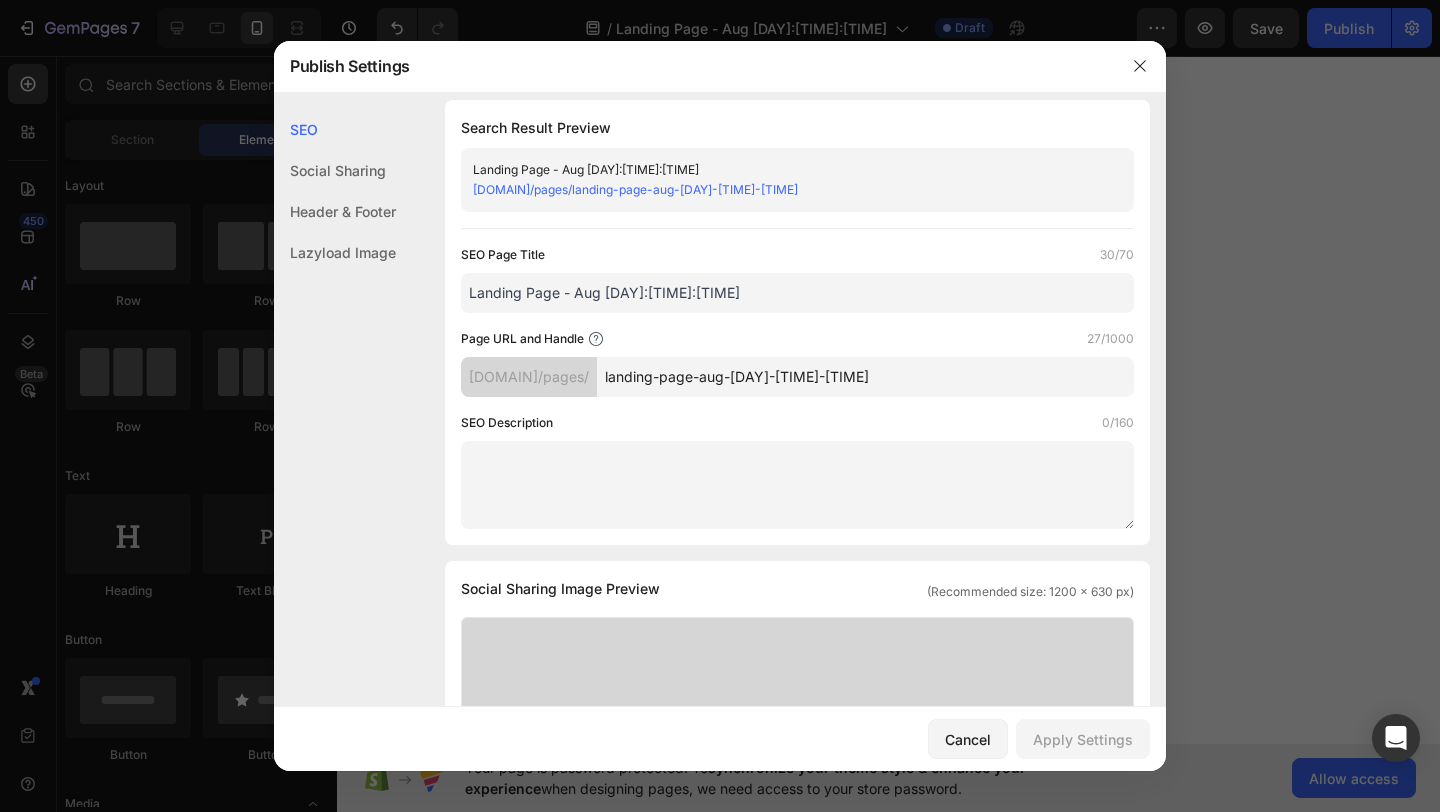 scroll, scrollTop: 0, scrollLeft: 0, axis: both 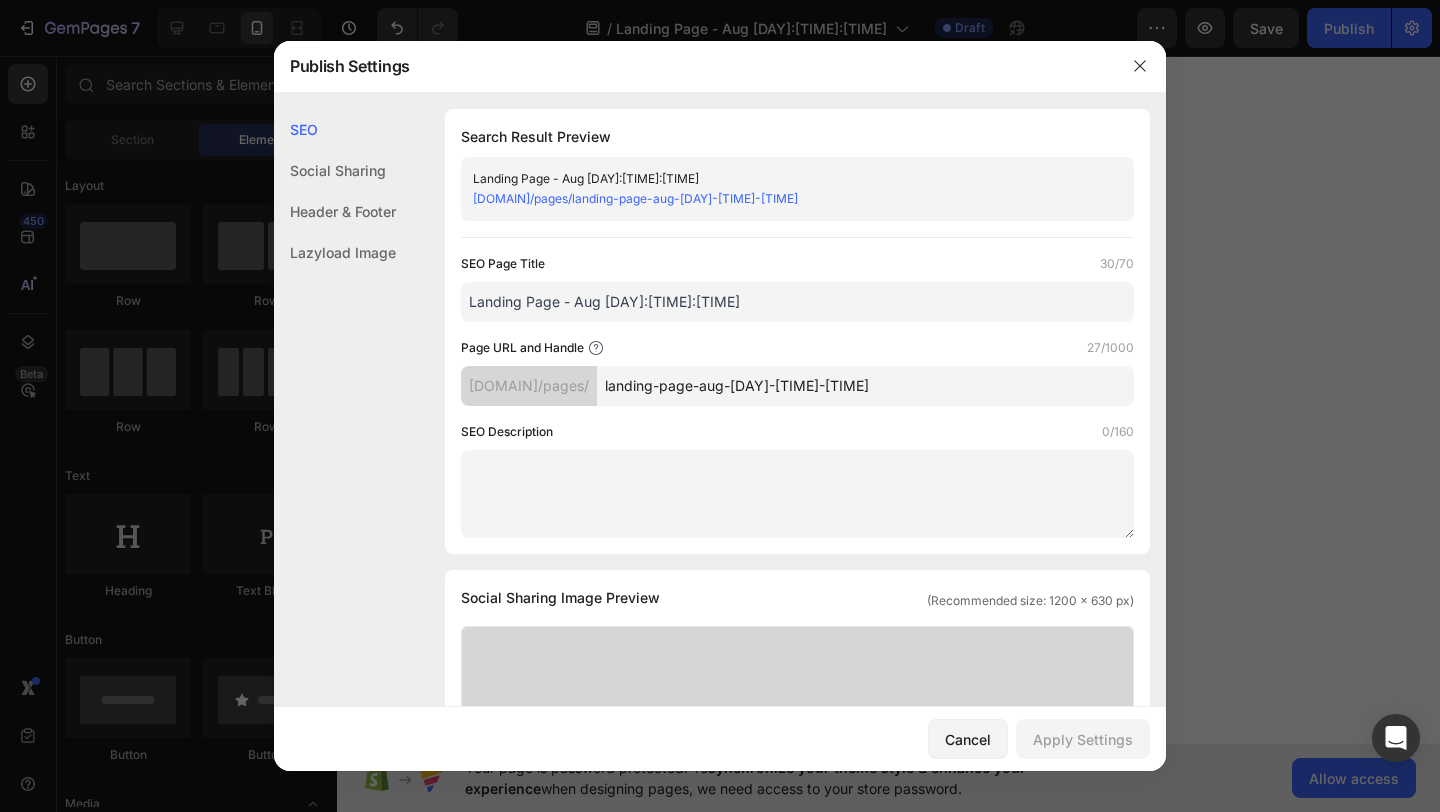 click on "Social Sharing" 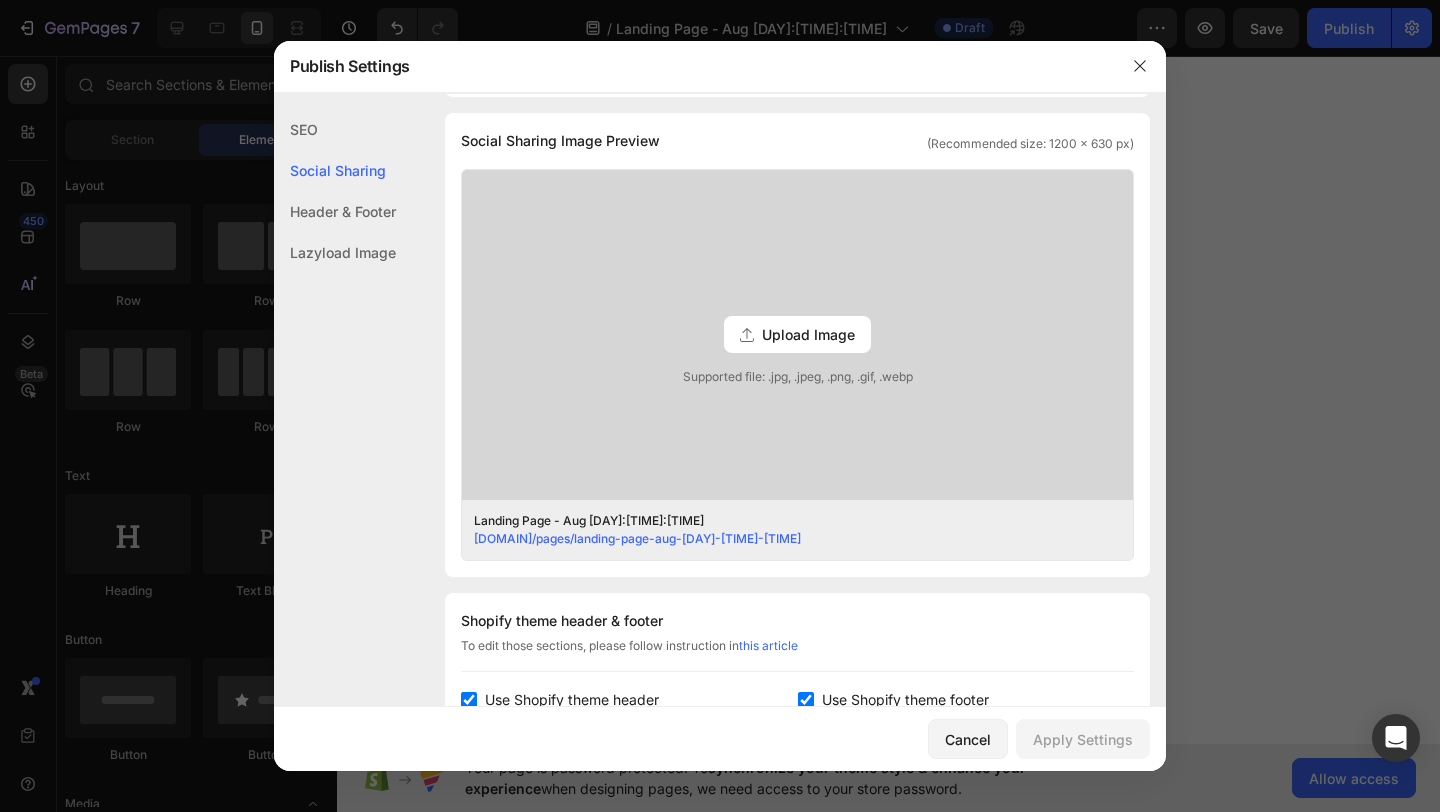 click on "Header & Footer" 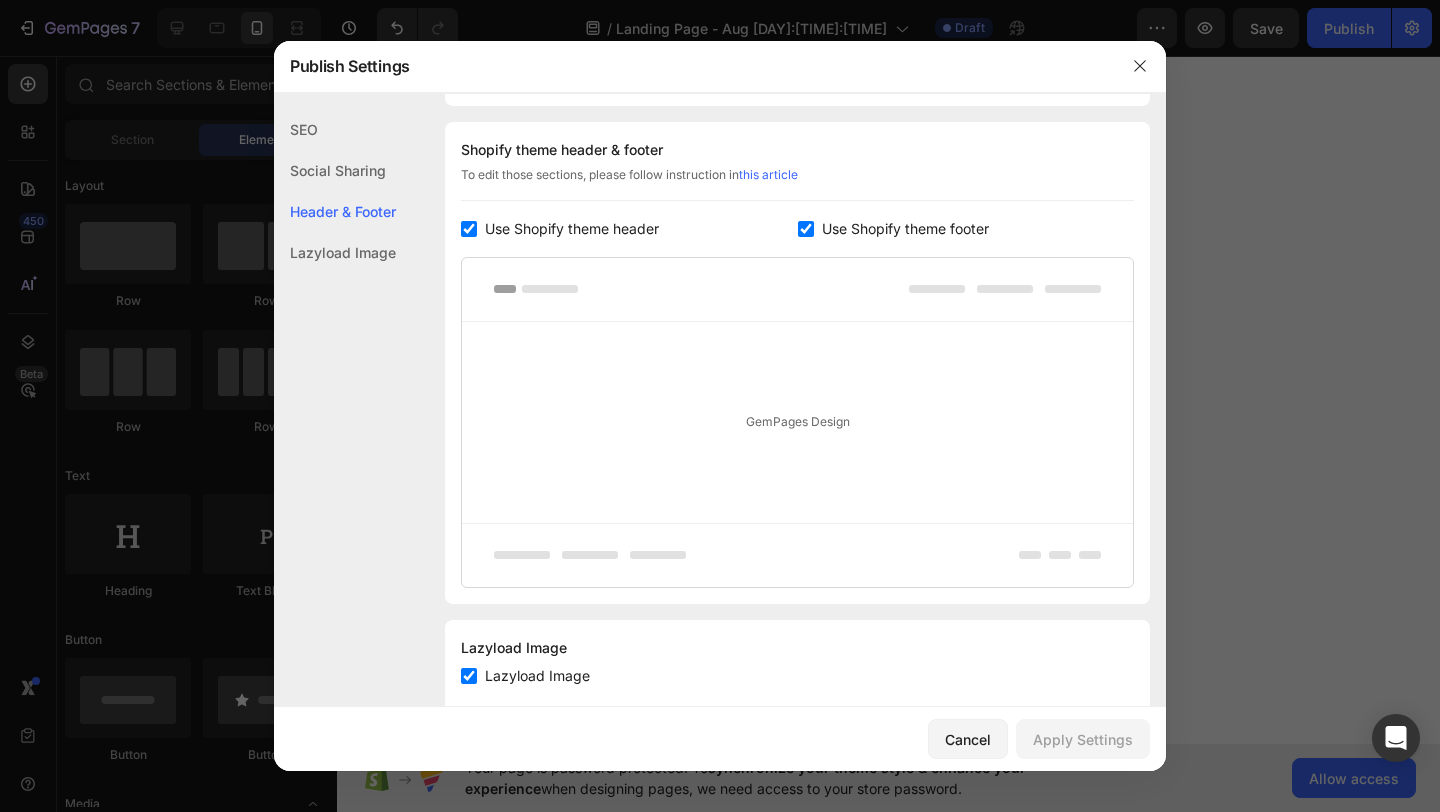 scroll, scrollTop: 937, scrollLeft: 0, axis: vertical 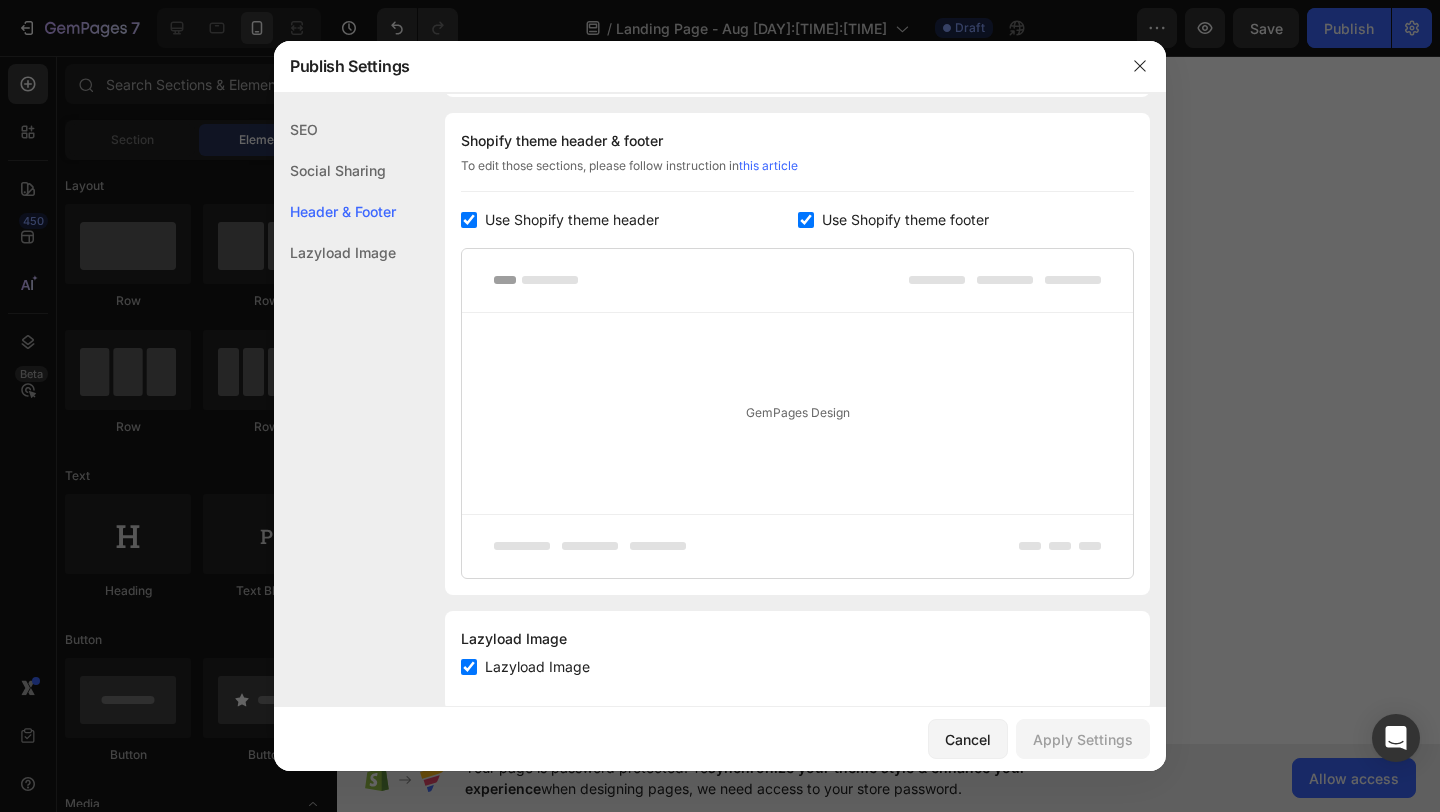 click at bounding box center (797, 281) 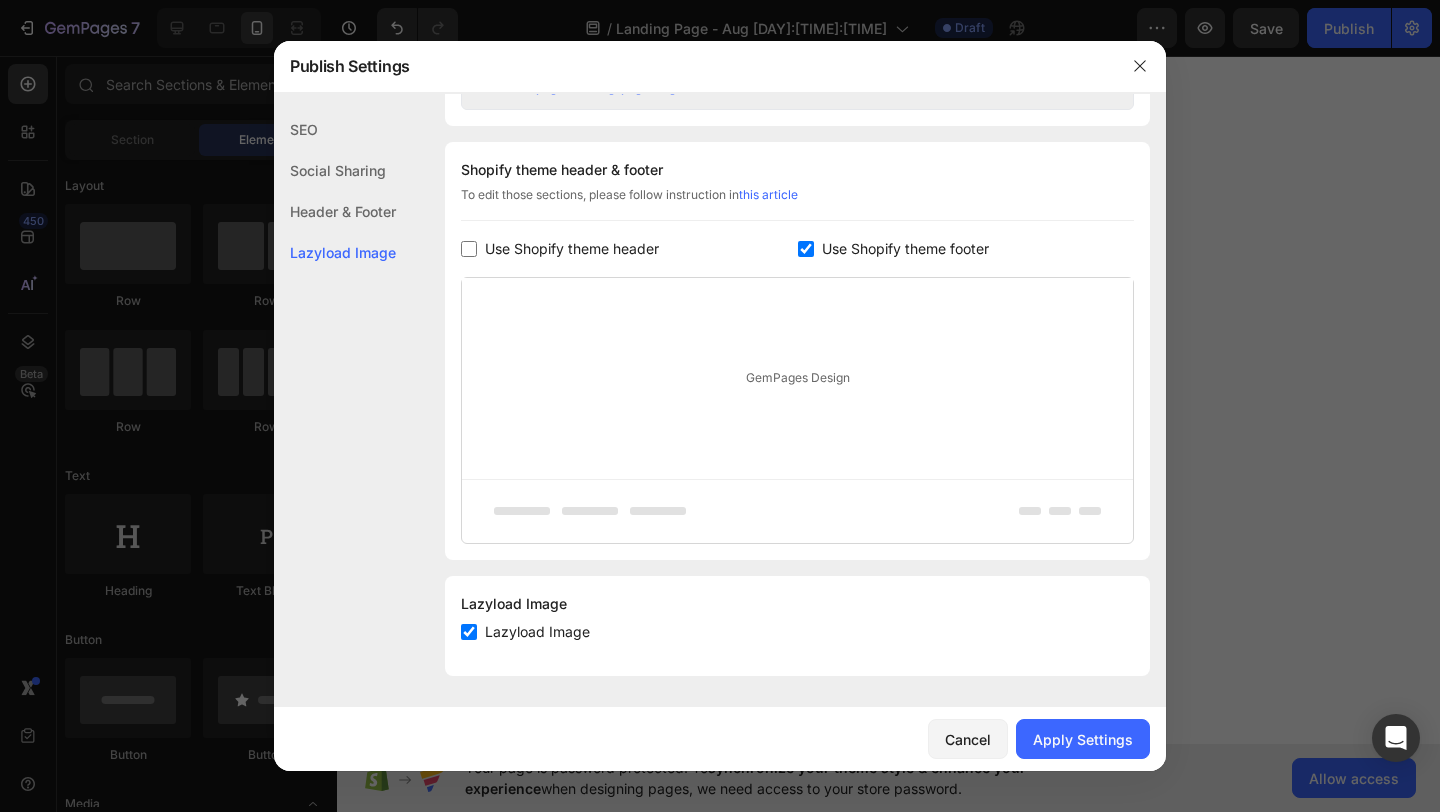 click on "Use Shopify theme header" at bounding box center (572, 249) 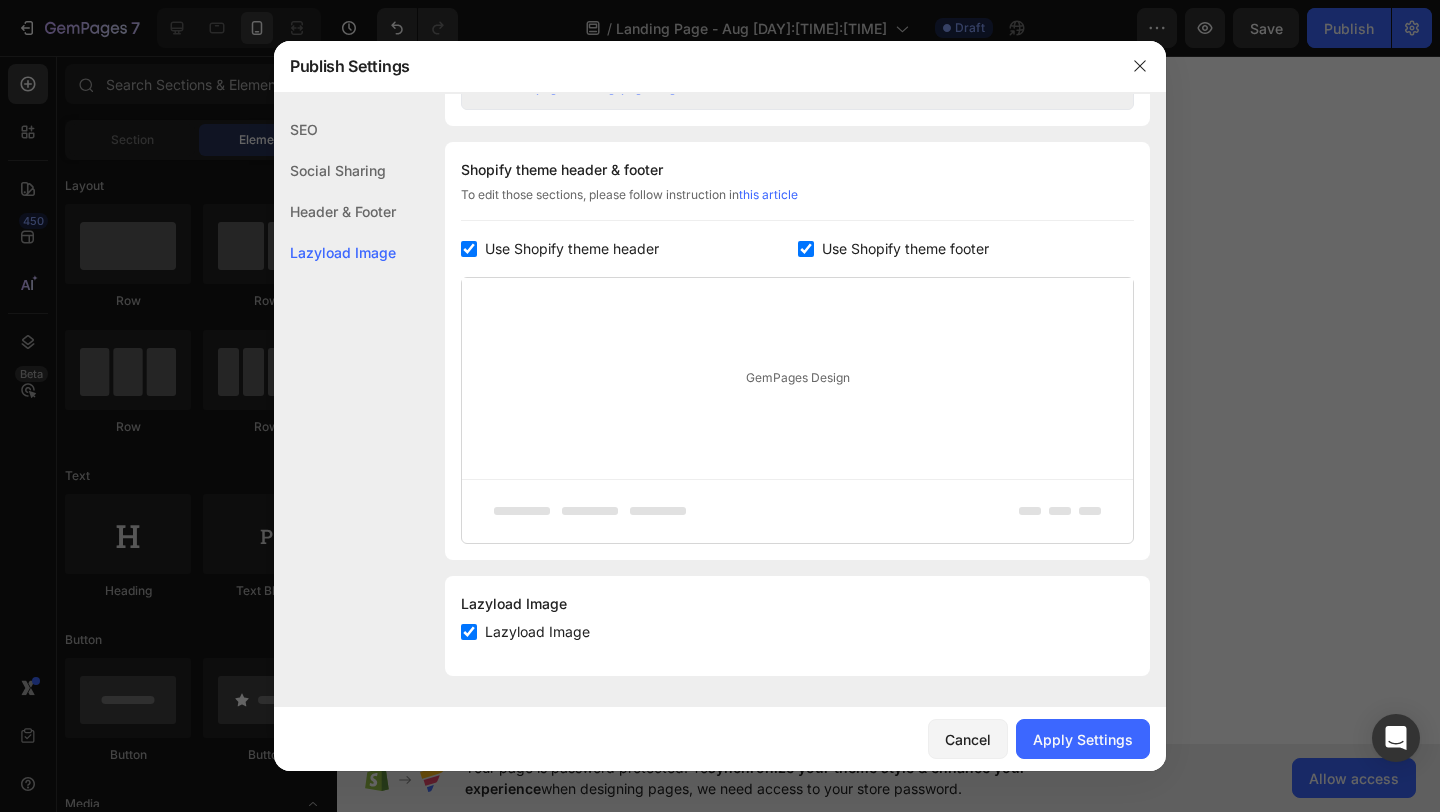 checkbox on "true" 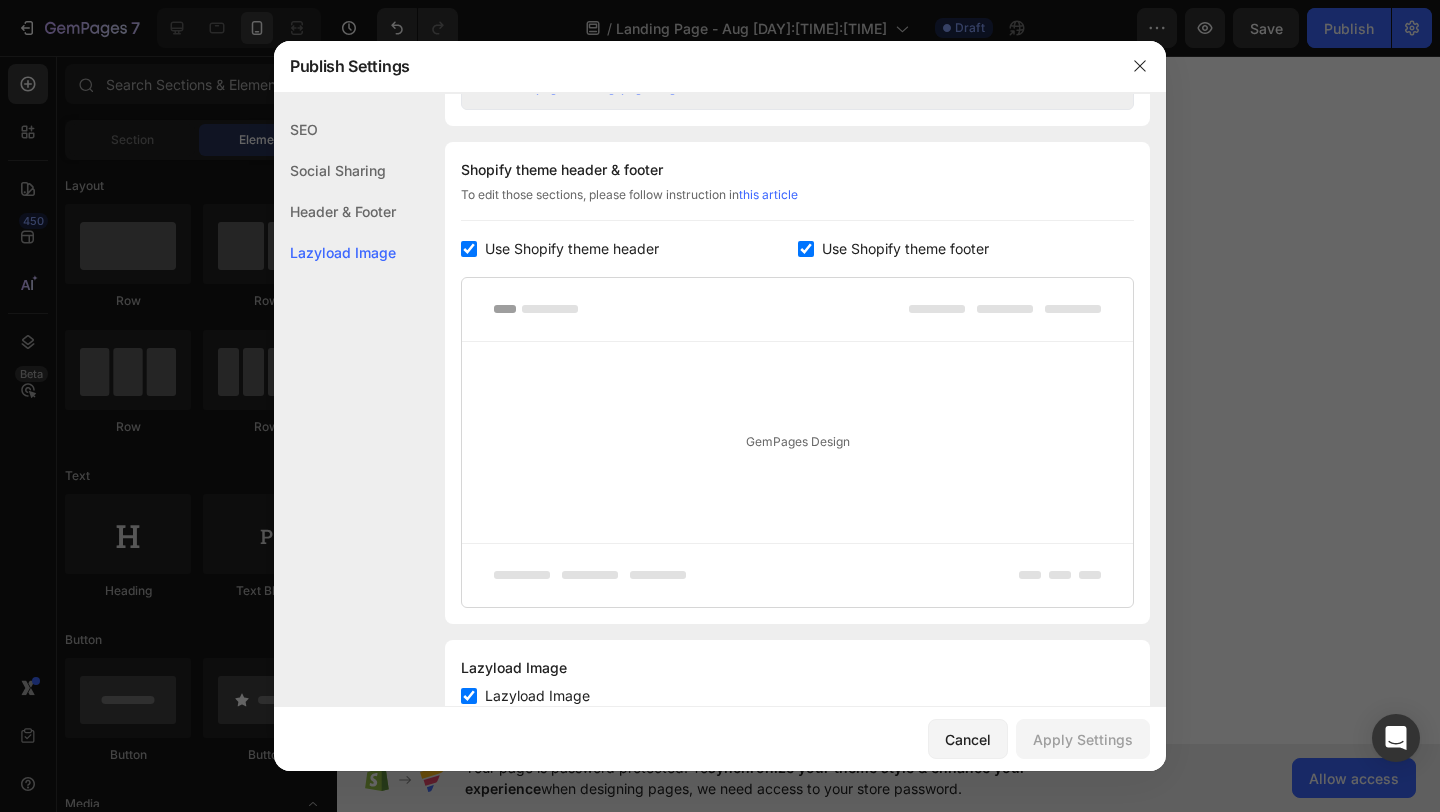 scroll, scrollTop: 937, scrollLeft: 0, axis: vertical 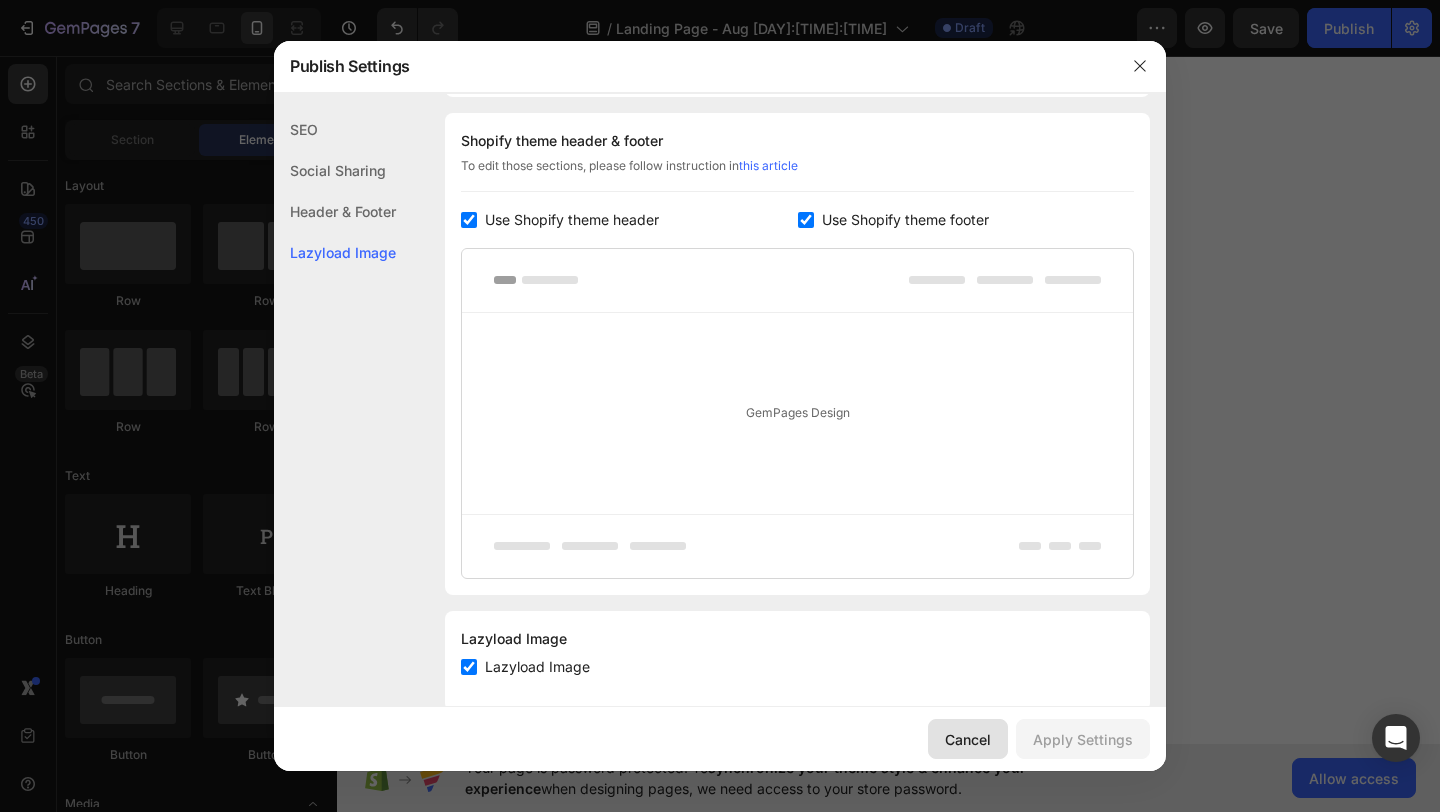 click on "Cancel" 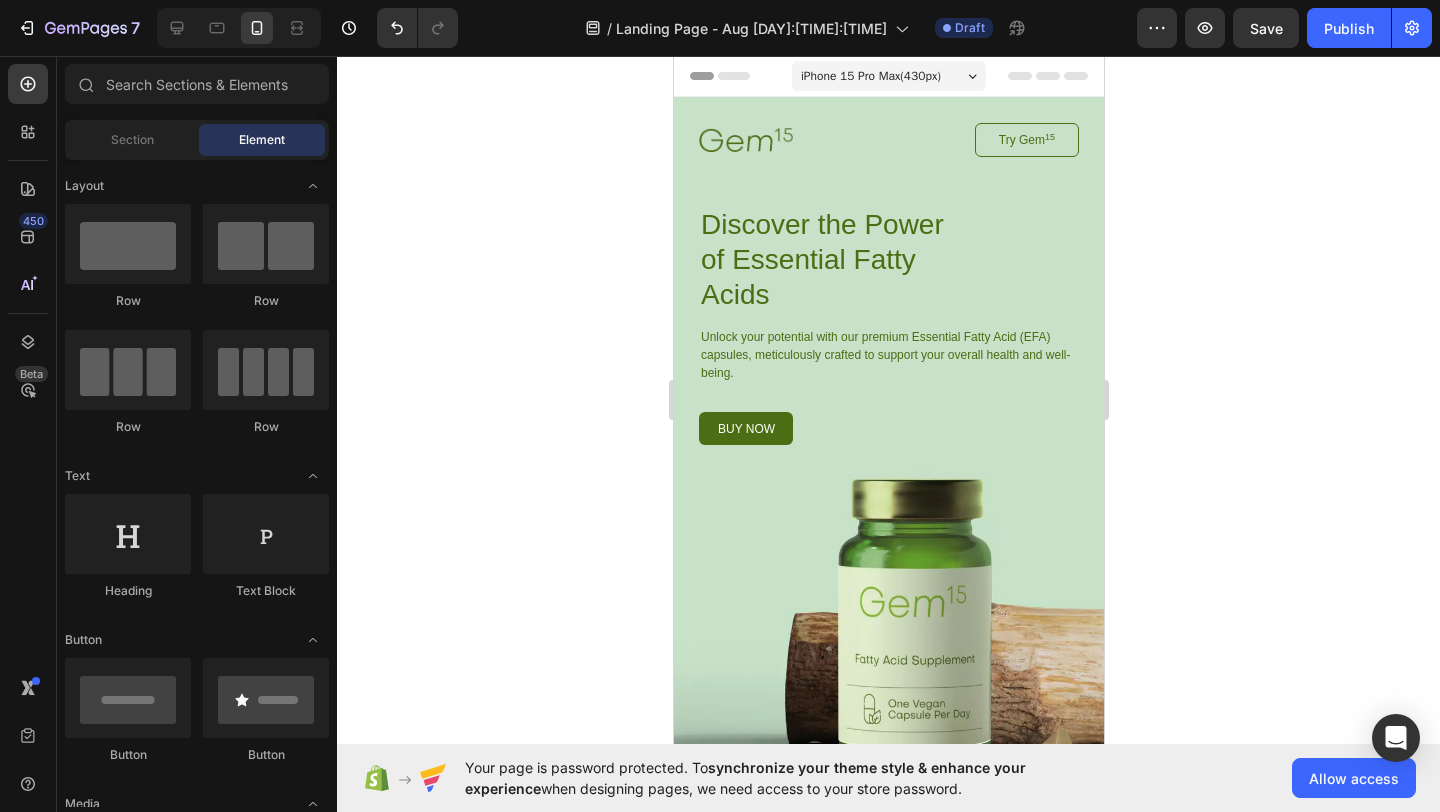 click on "Header" at bounding box center (888, 76) 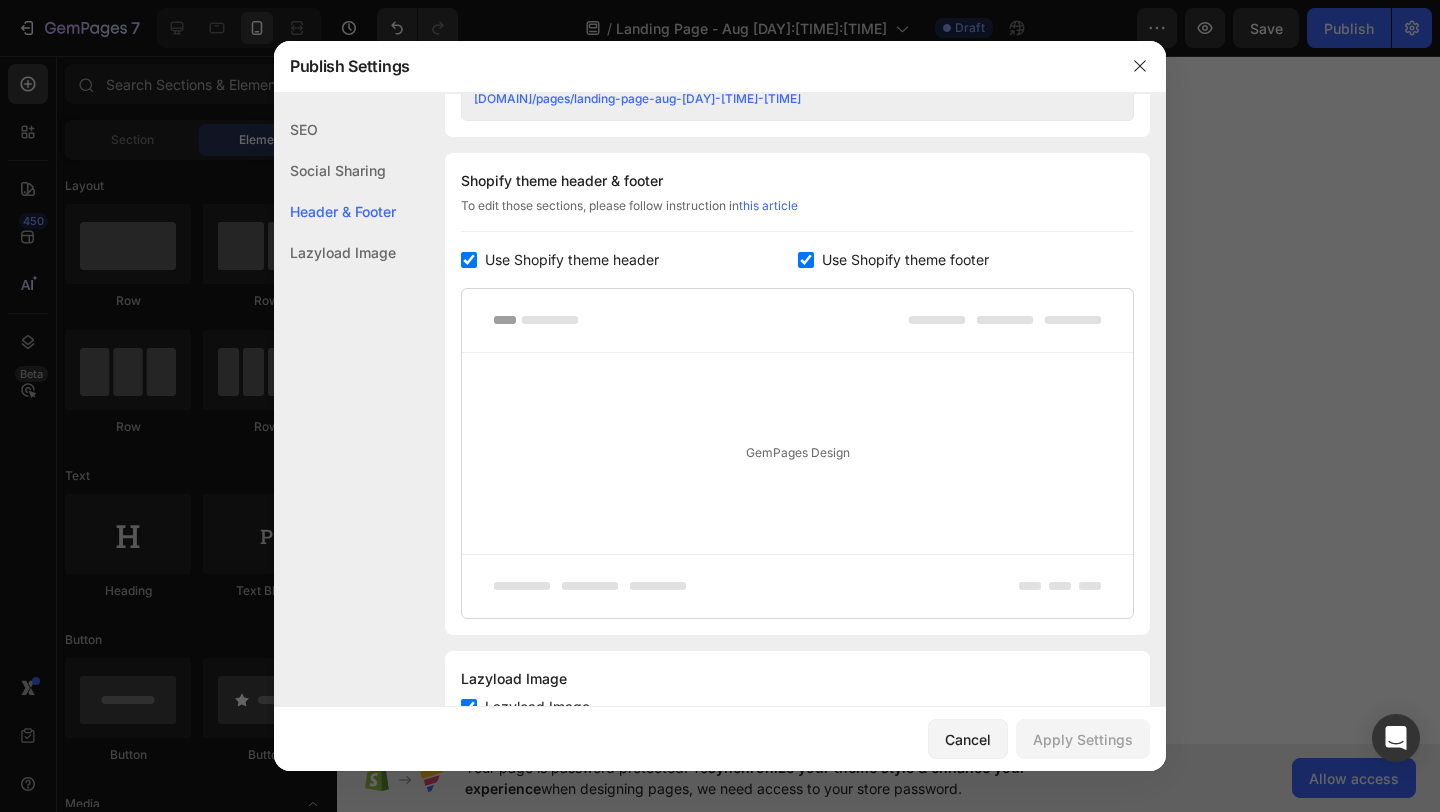 scroll, scrollTop: 972, scrollLeft: 0, axis: vertical 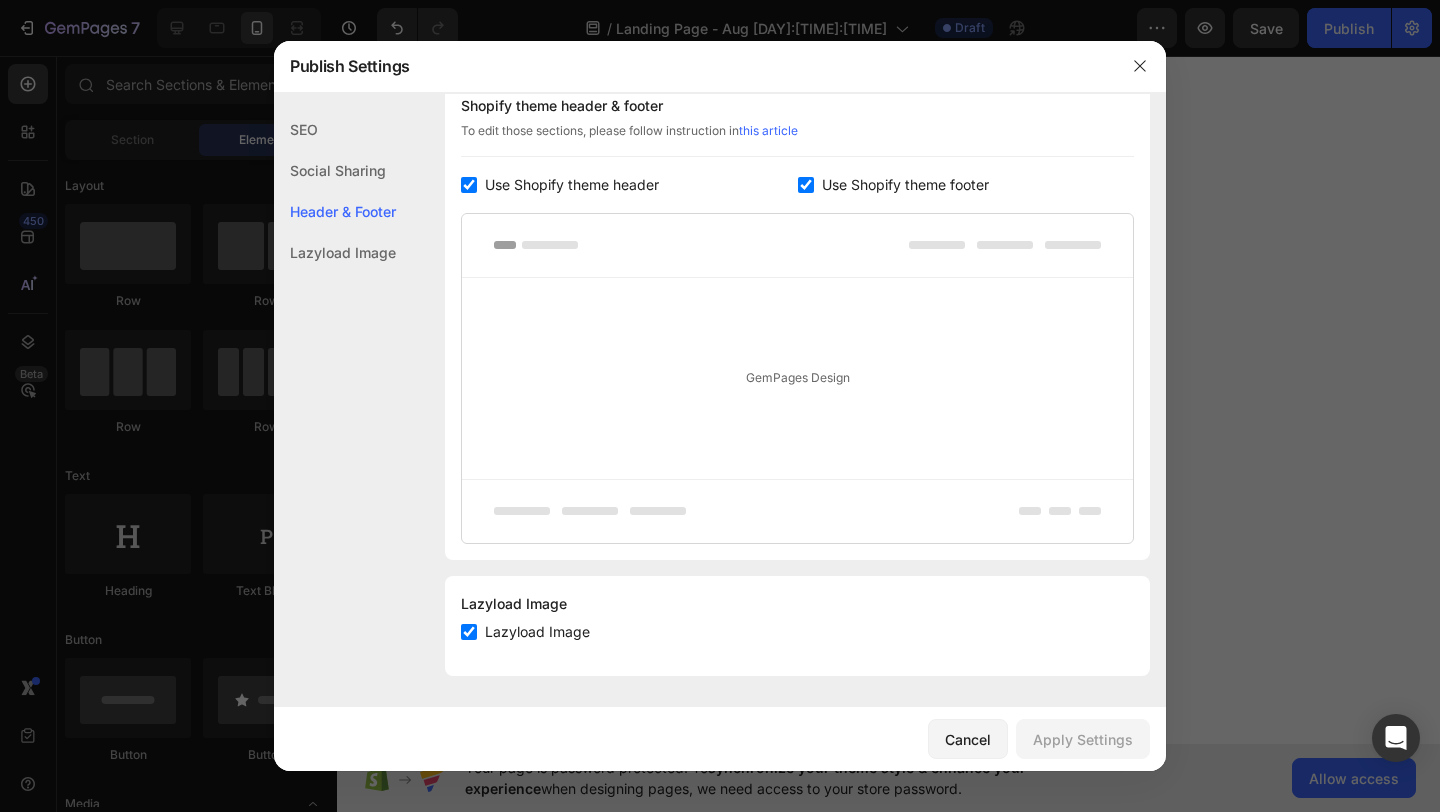 click on "this article" at bounding box center (768, 130) 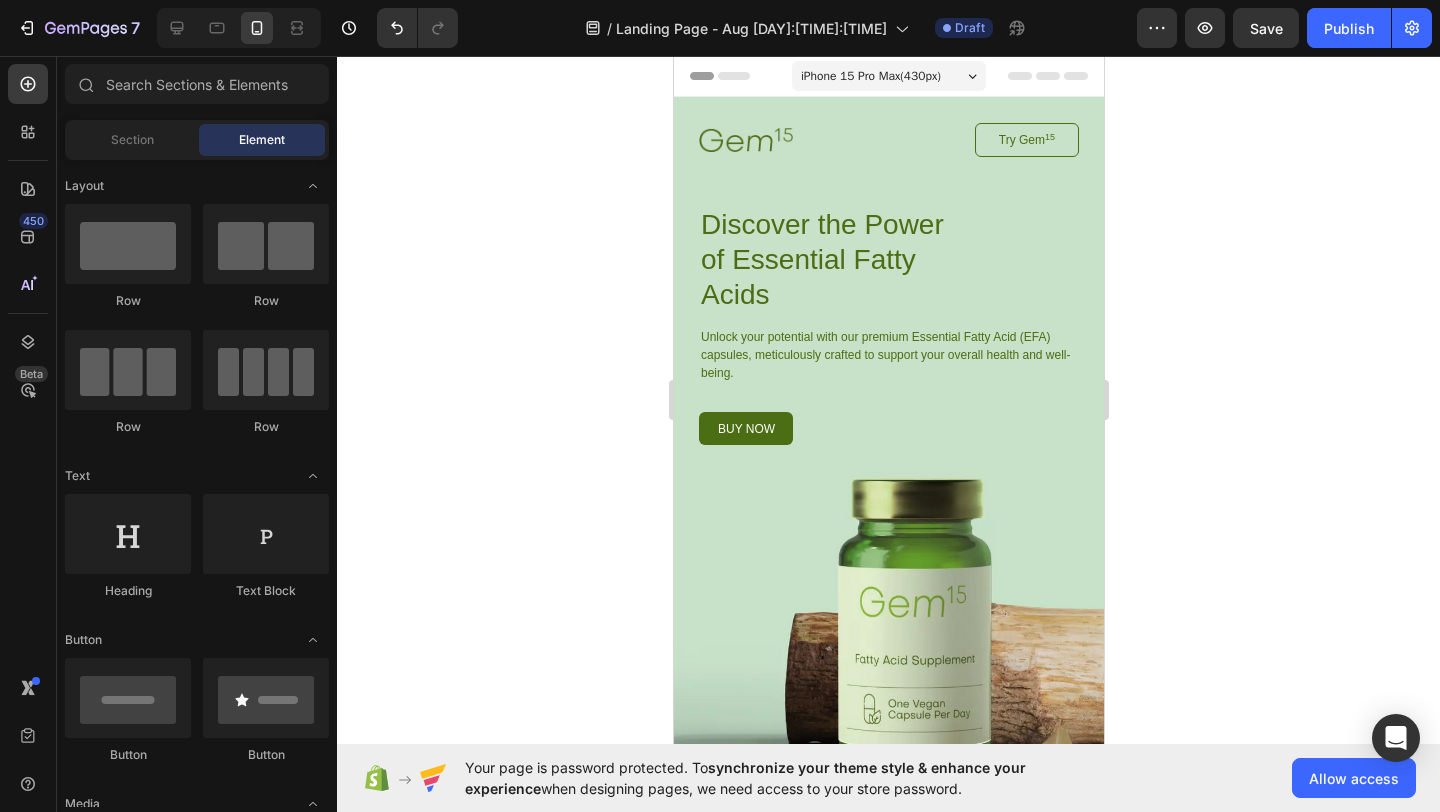 click on "Header" at bounding box center [719, 76] 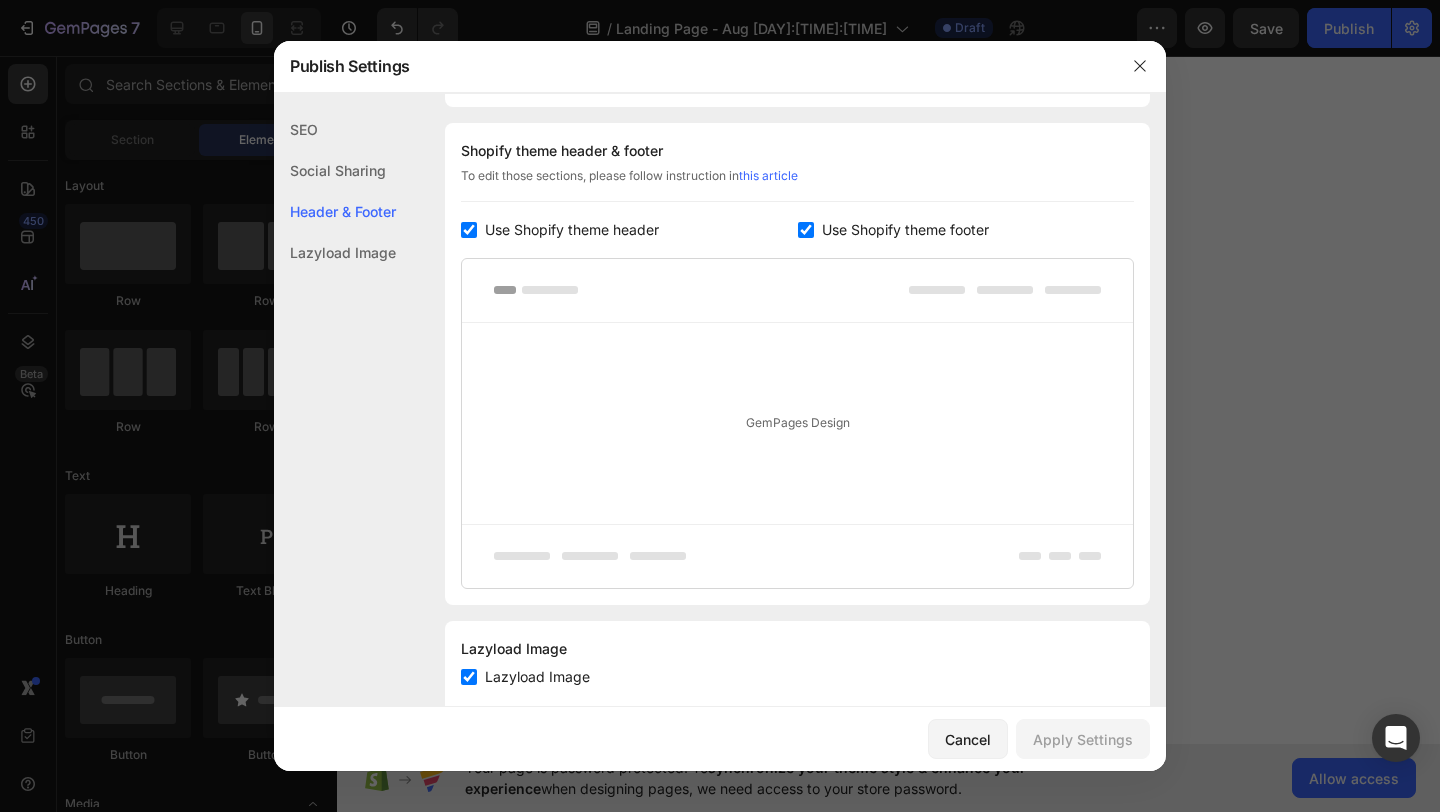 scroll, scrollTop: 937, scrollLeft: 0, axis: vertical 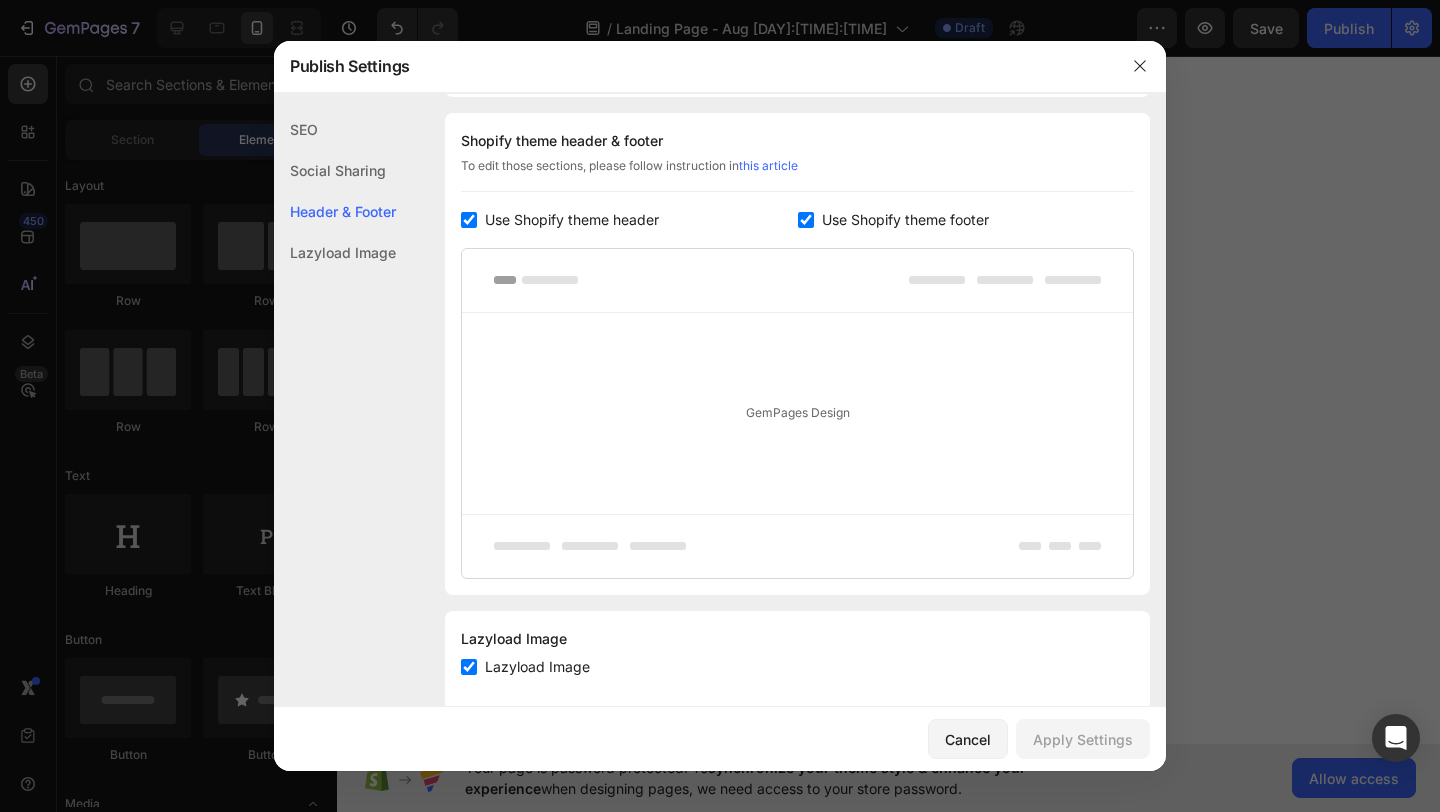 click at bounding box center (720, 406) 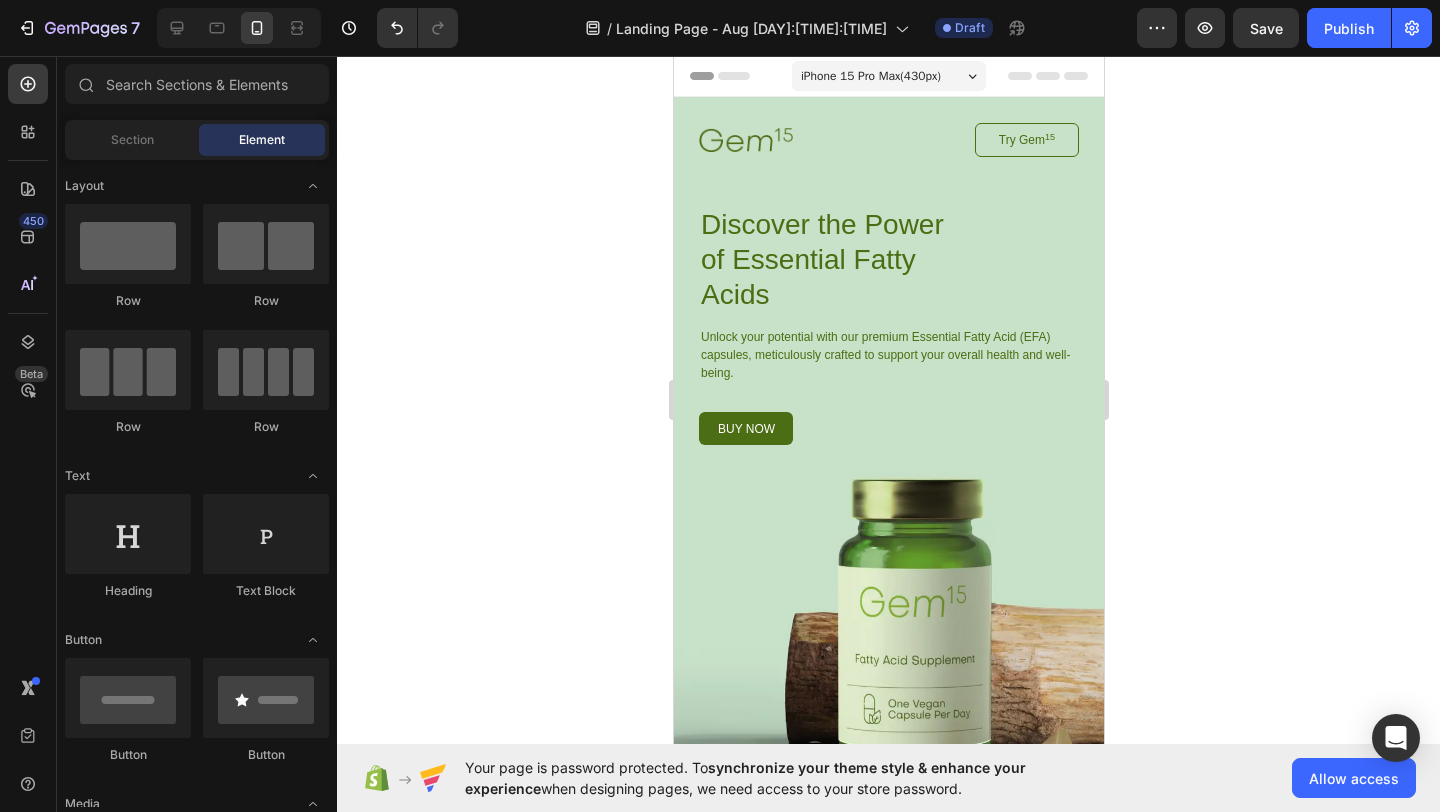 click on "Header" at bounding box center (719, 76) 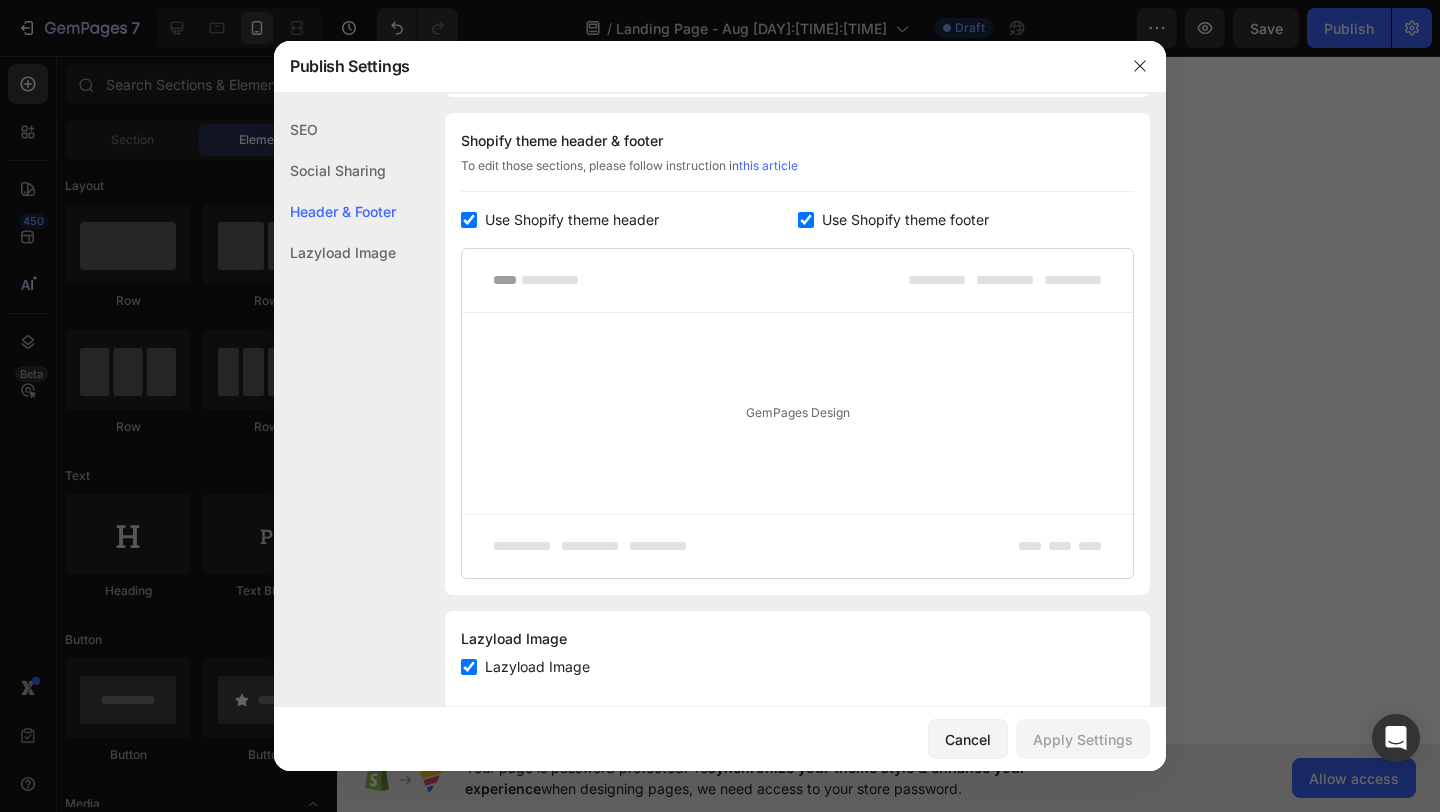 click on "Use Shopify theme footer" at bounding box center (905, 220) 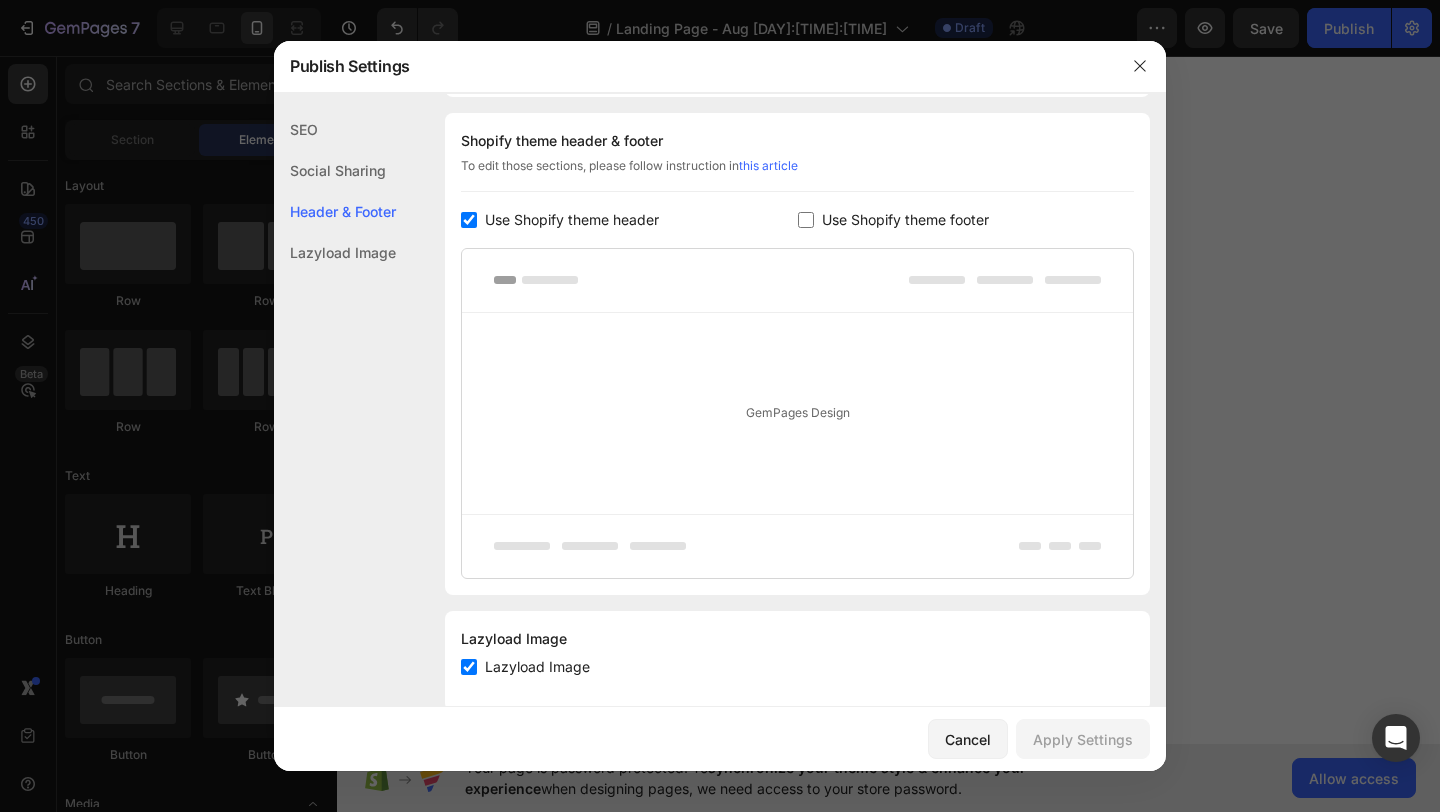 checkbox on "false" 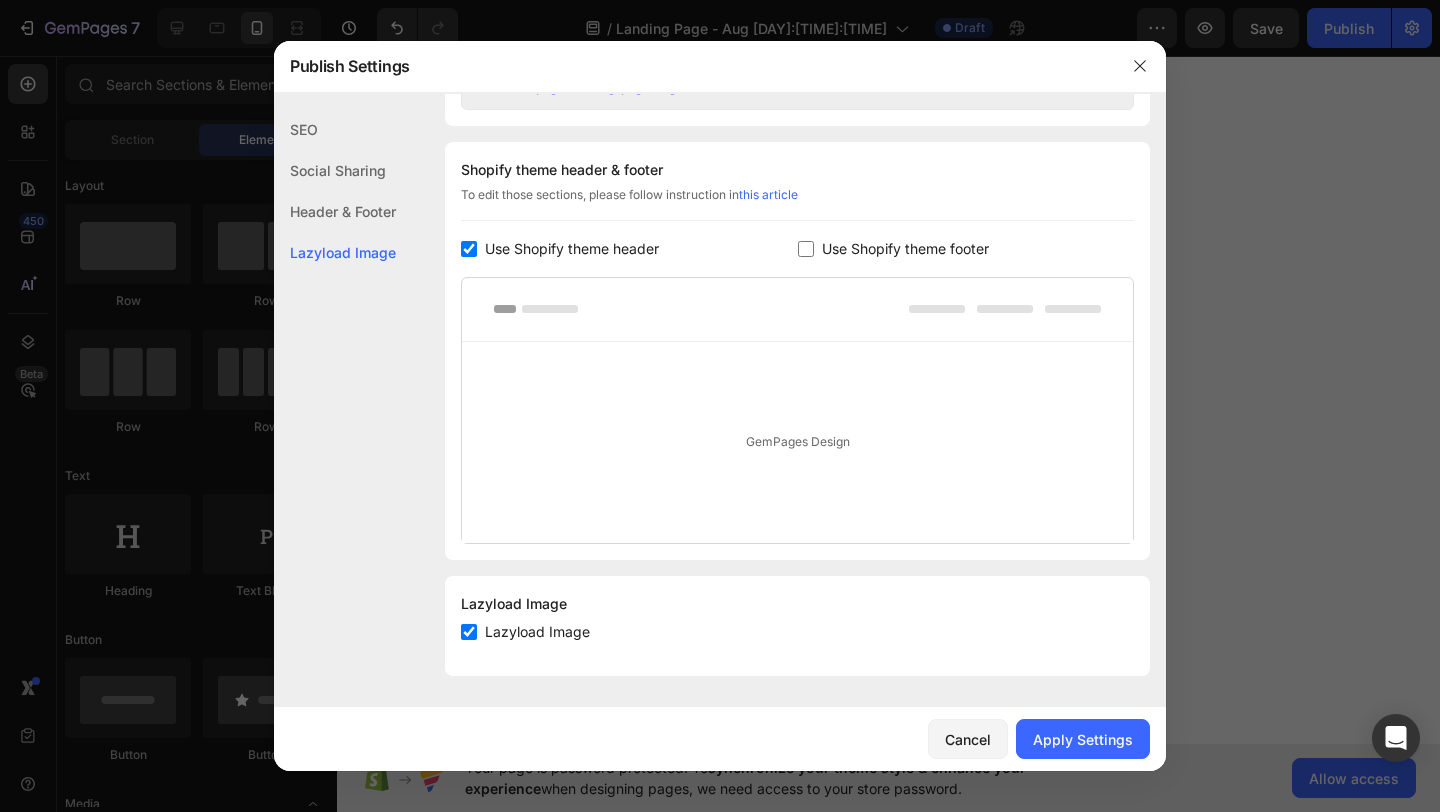 click on "Use Shopify theme header" at bounding box center (572, 249) 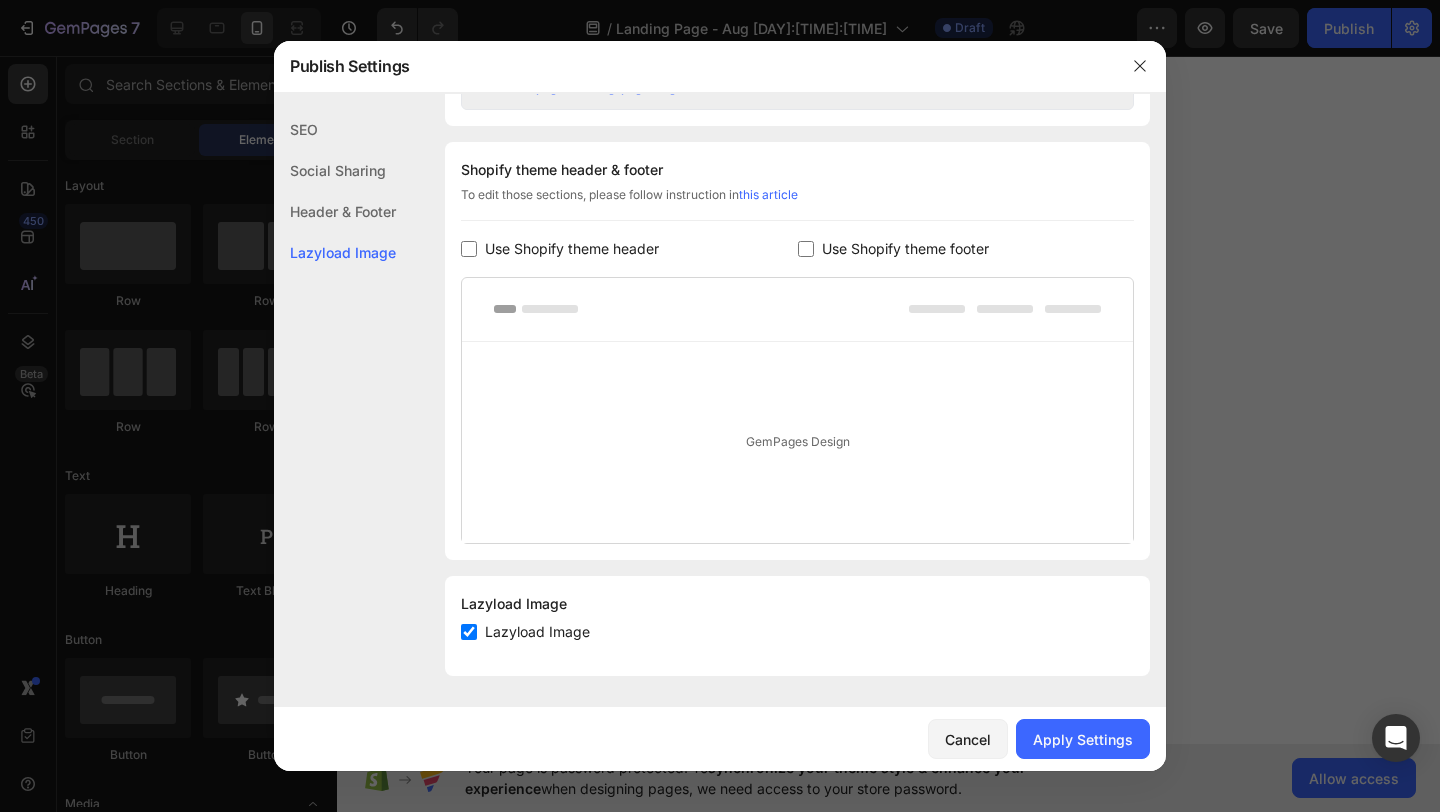 checkbox on "false" 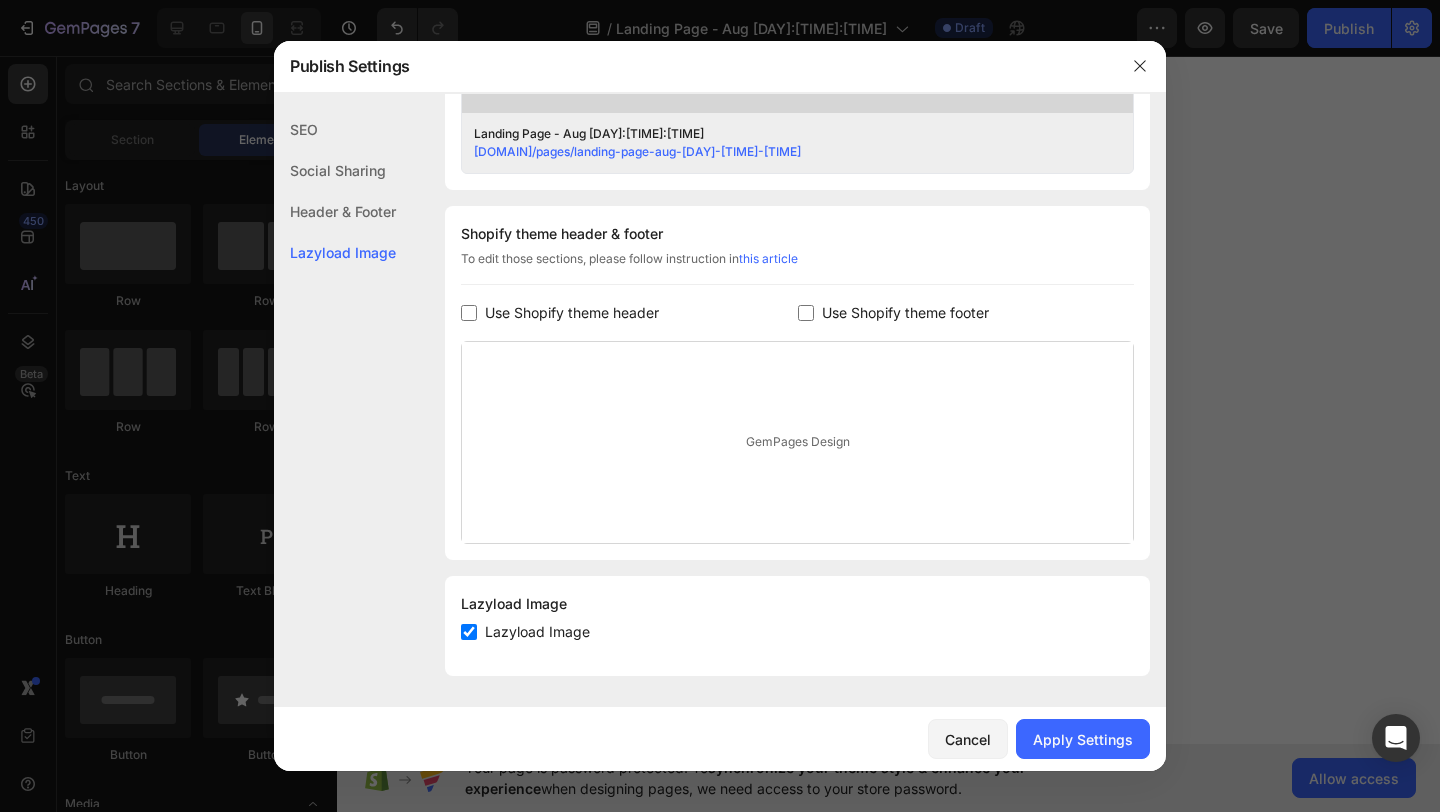 scroll, scrollTop: 844, scrollLeft: 0, axis: vertical 